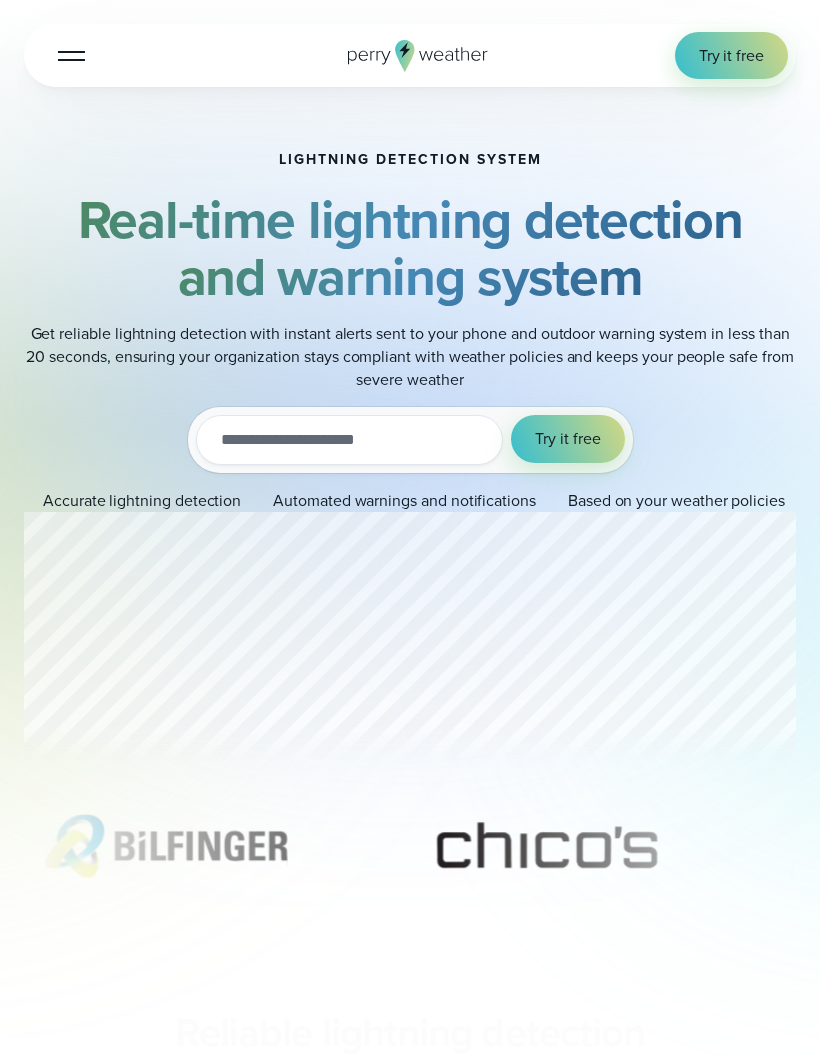 scroll, scrollTop: 0, scrollLeft: 0, axis: both 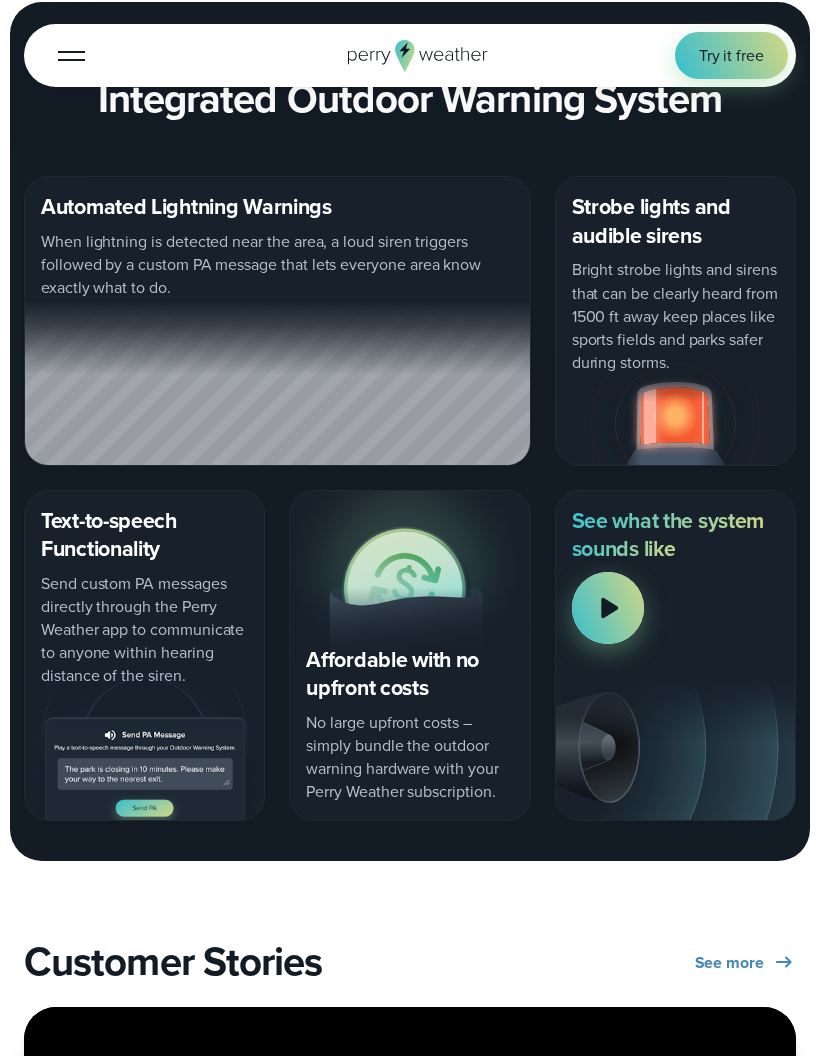 click at bounding box center [277, 383] 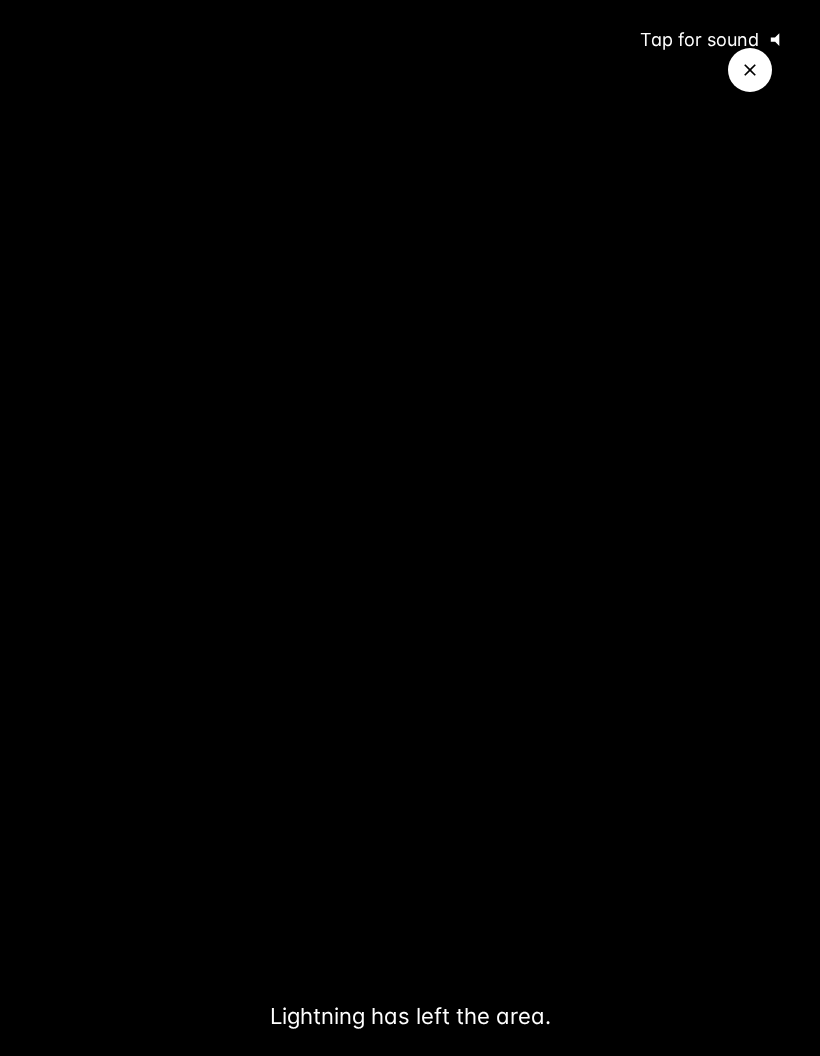 click 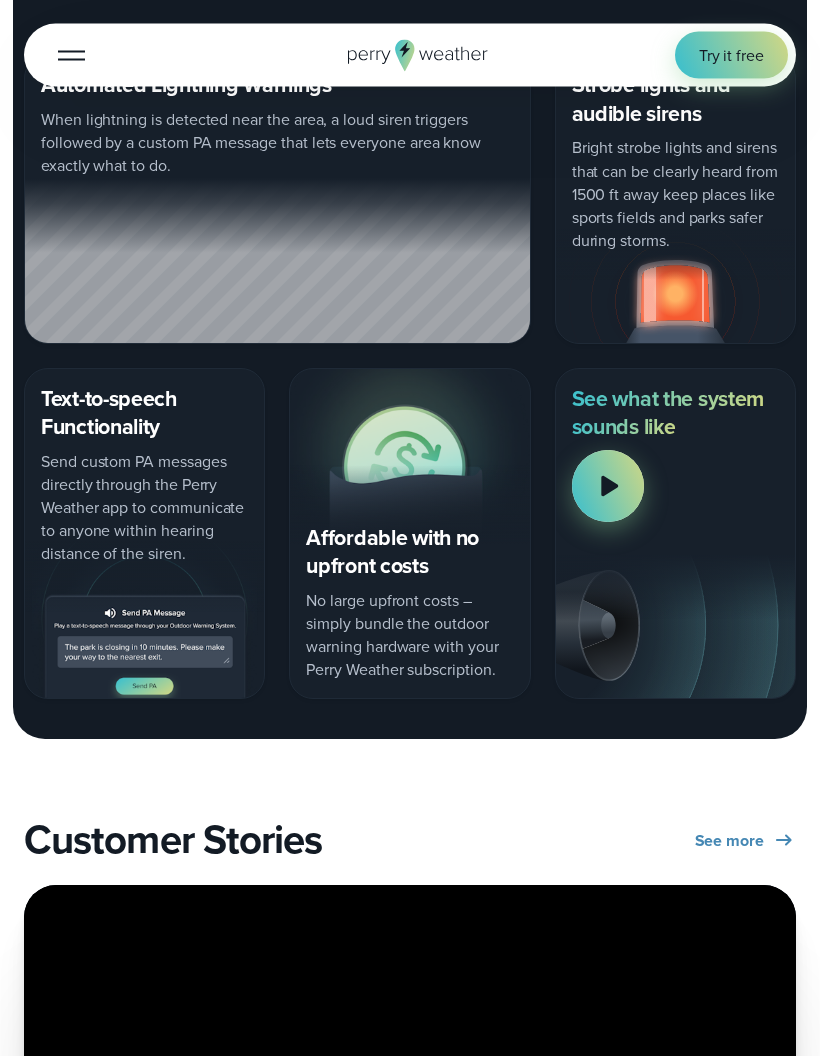 scroll, scrollTop: 2489, scrollLeft: 0, axis: vertical 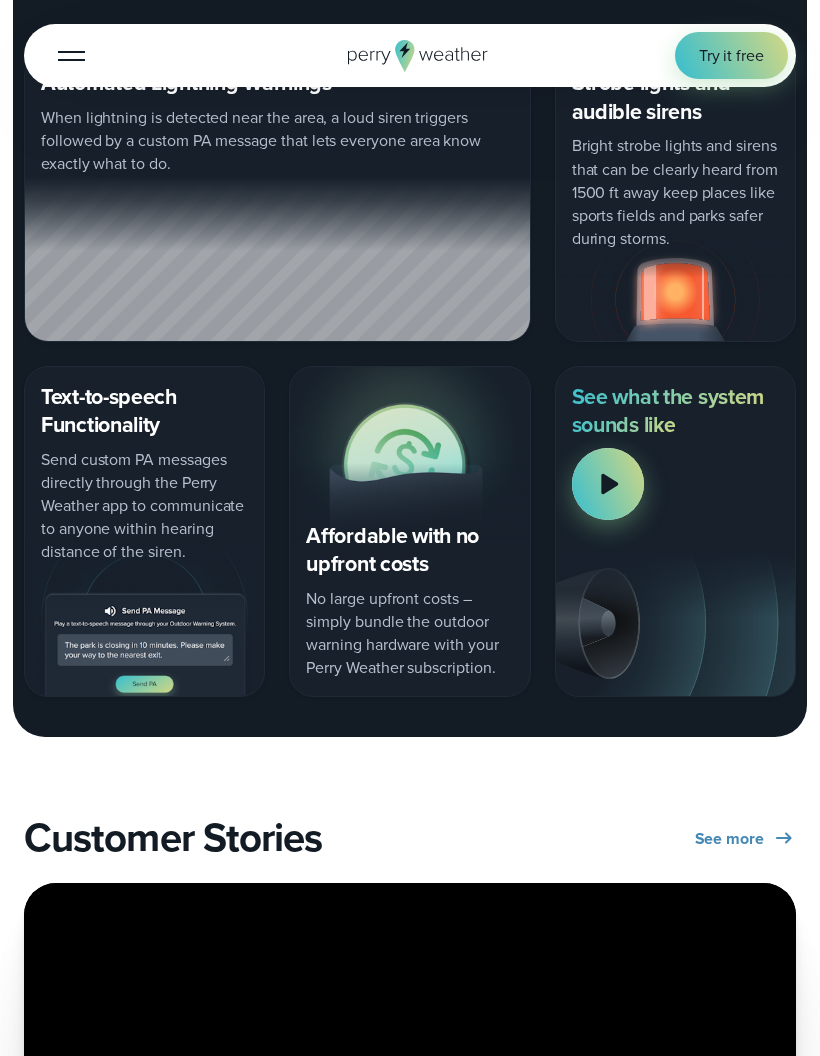 click on "Affordable with no upfront costs
No large upfront costs – simply bundle the outdoor warning hardware with your Perry Weather subscription." at bounding box center (409, 531) 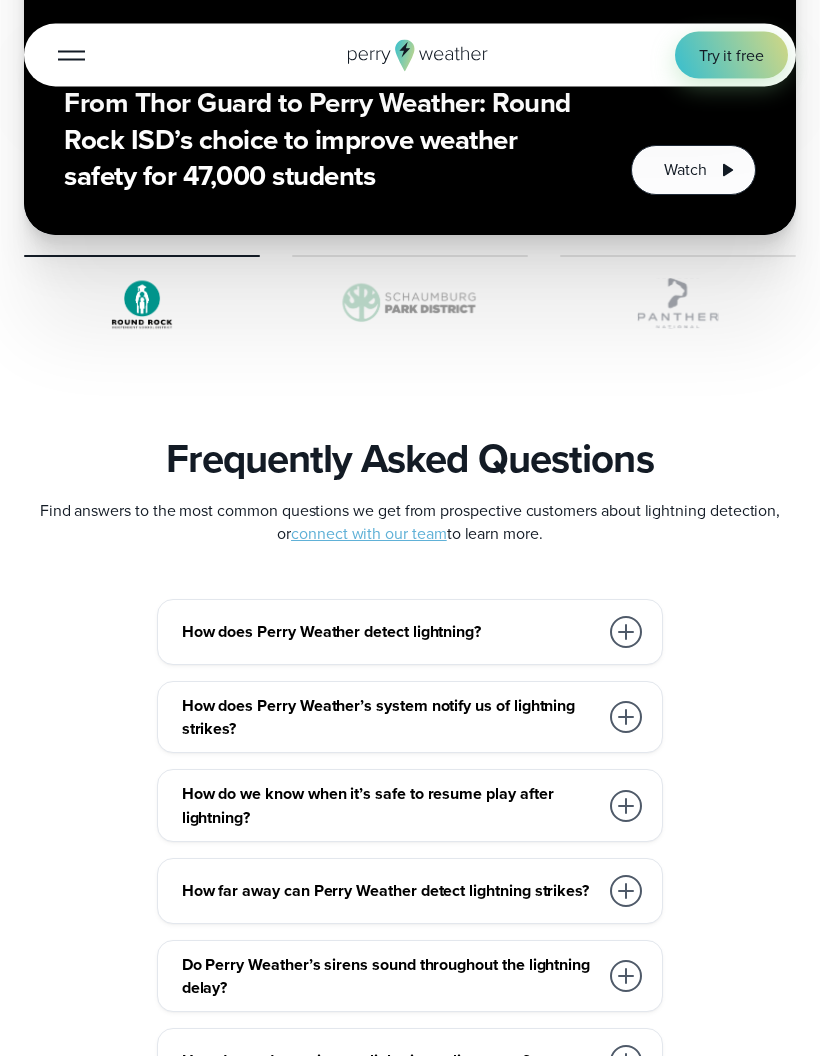 scroll, scrollTop: 3561, scrollLeft: 0, axis: vertical 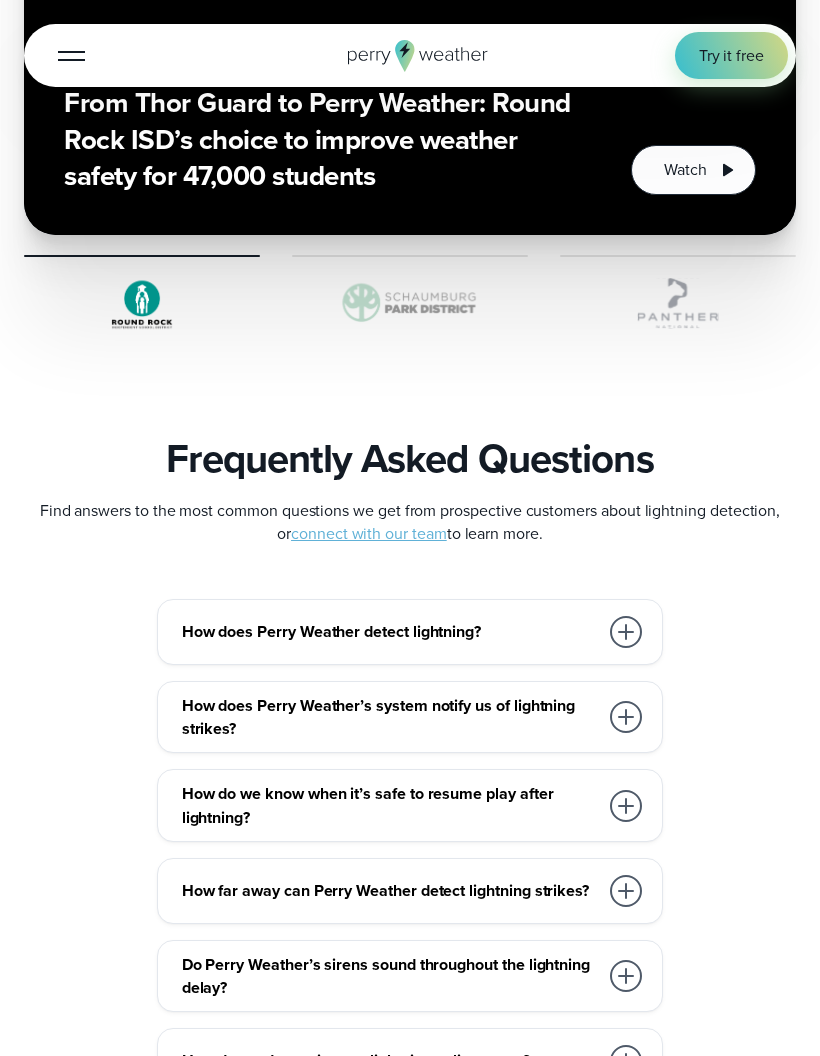 click at bounding box center (626, 632) 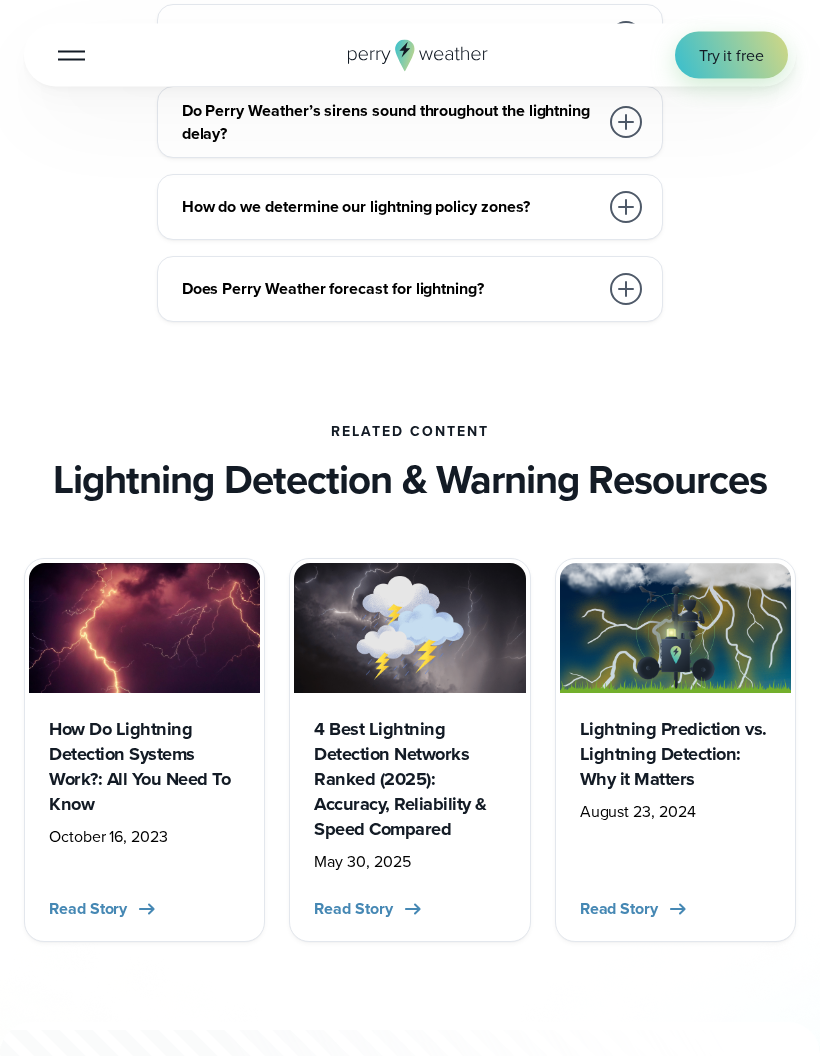 scroll, scrollTop: 4803, scrollLeft: 0, axis: vertical 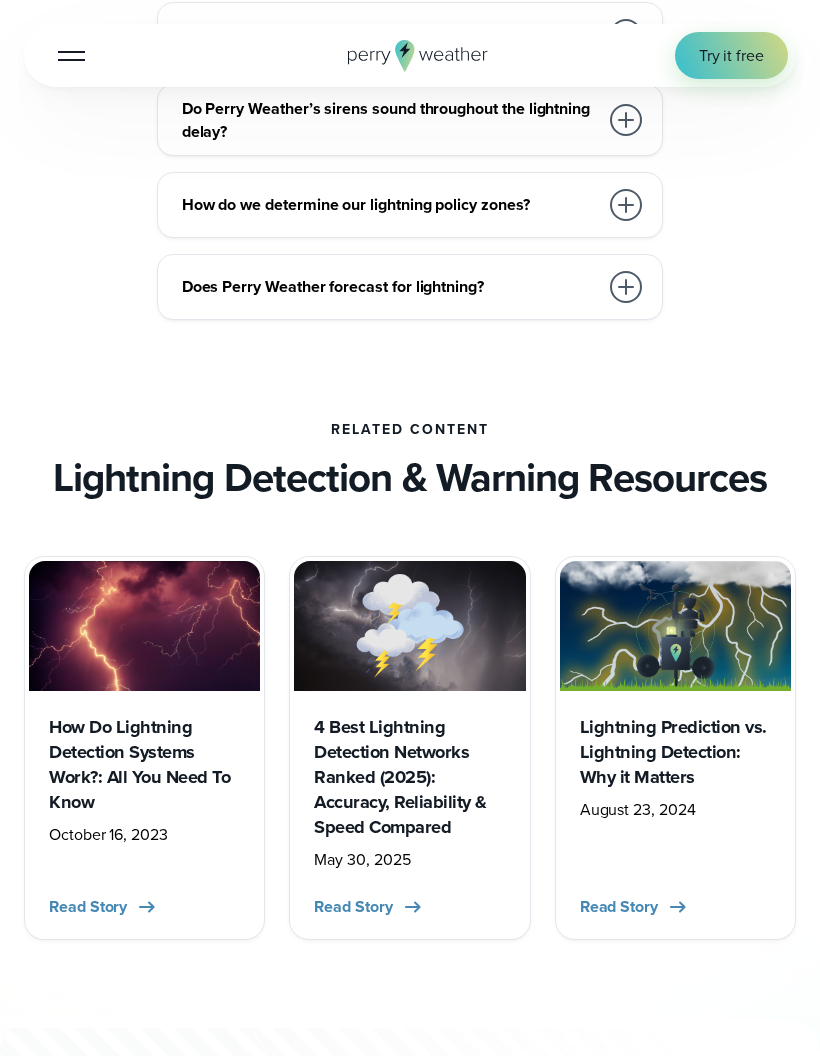 click on "Read Story" at bounding box center (353, 906) 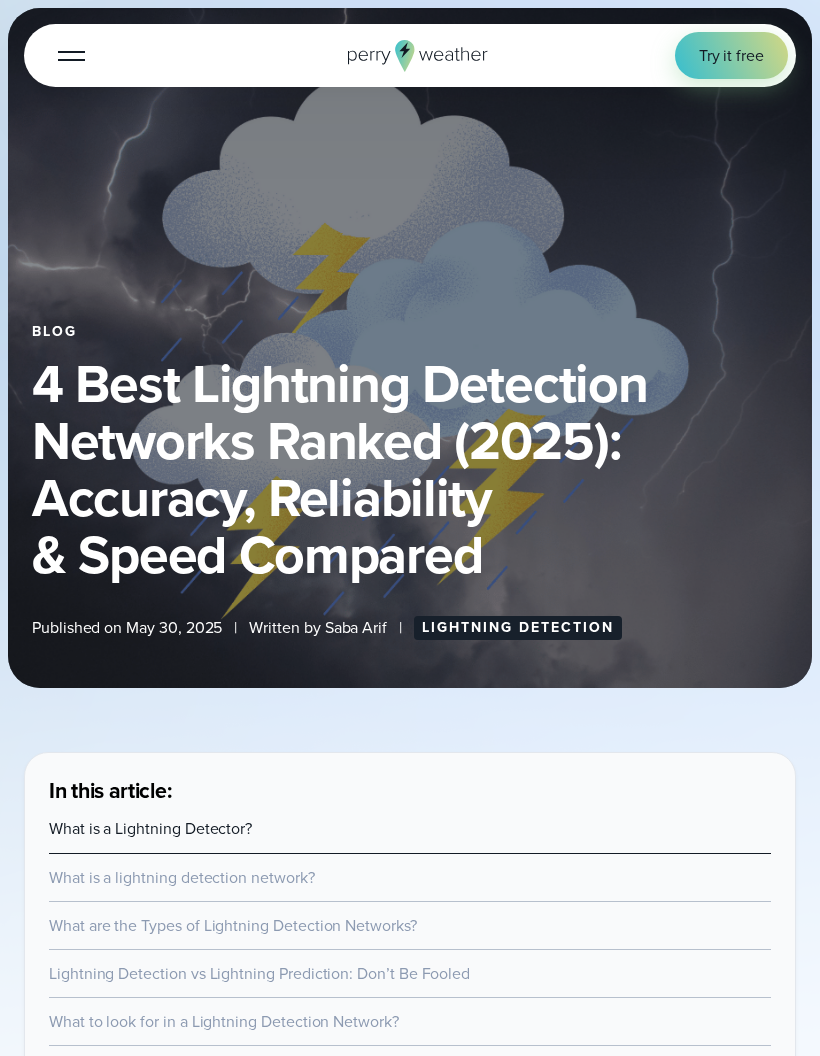 scroll, scrollTop: 0, scrollLeft: 0, axis: both 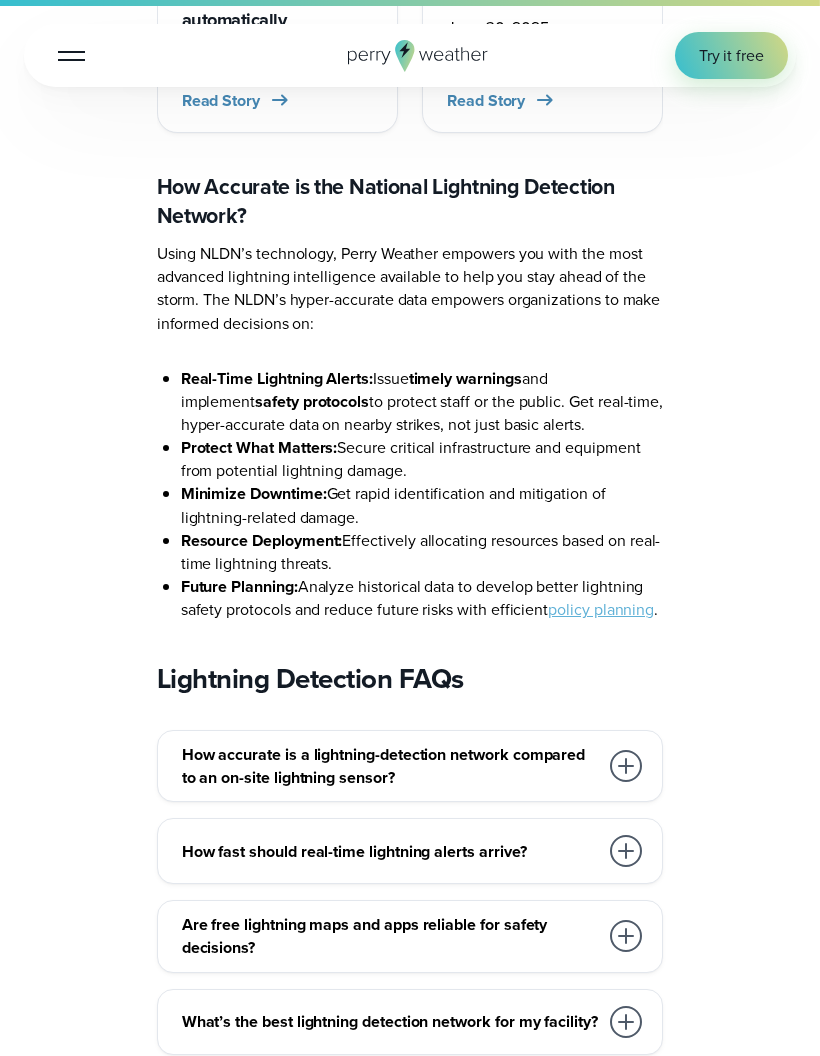 click on "Open Menu" at bounding box center [71, 55] 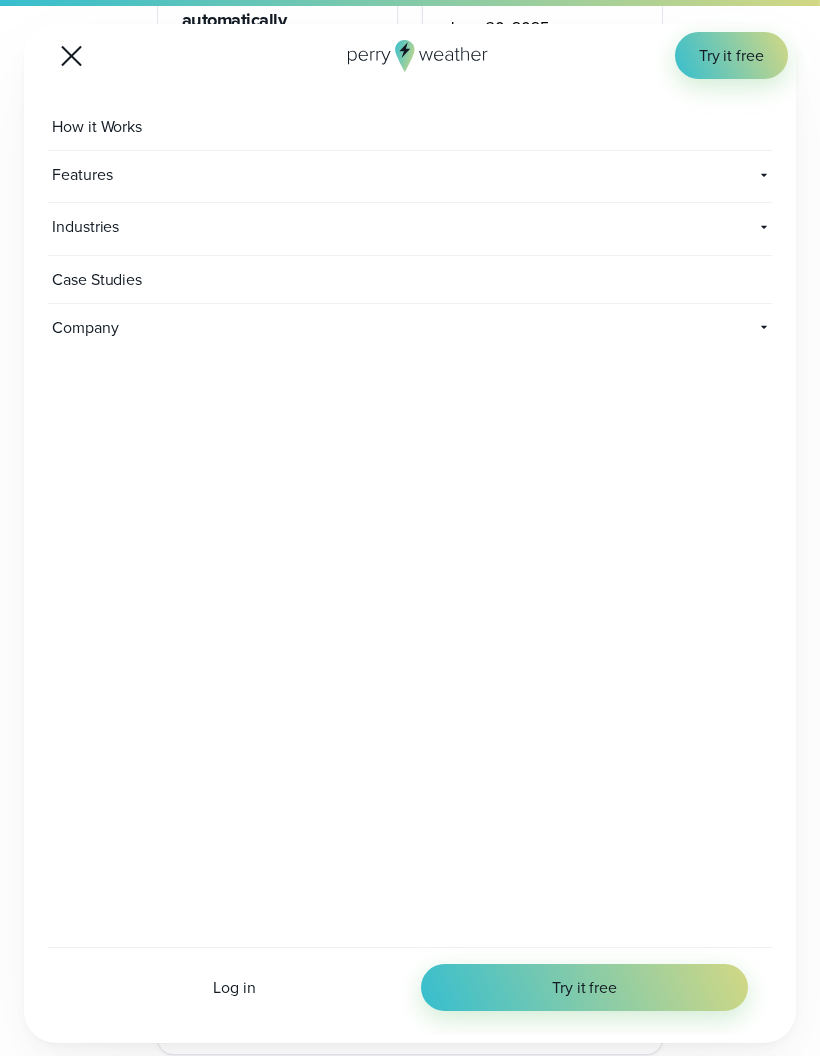 click at bounding box center [71, 55] 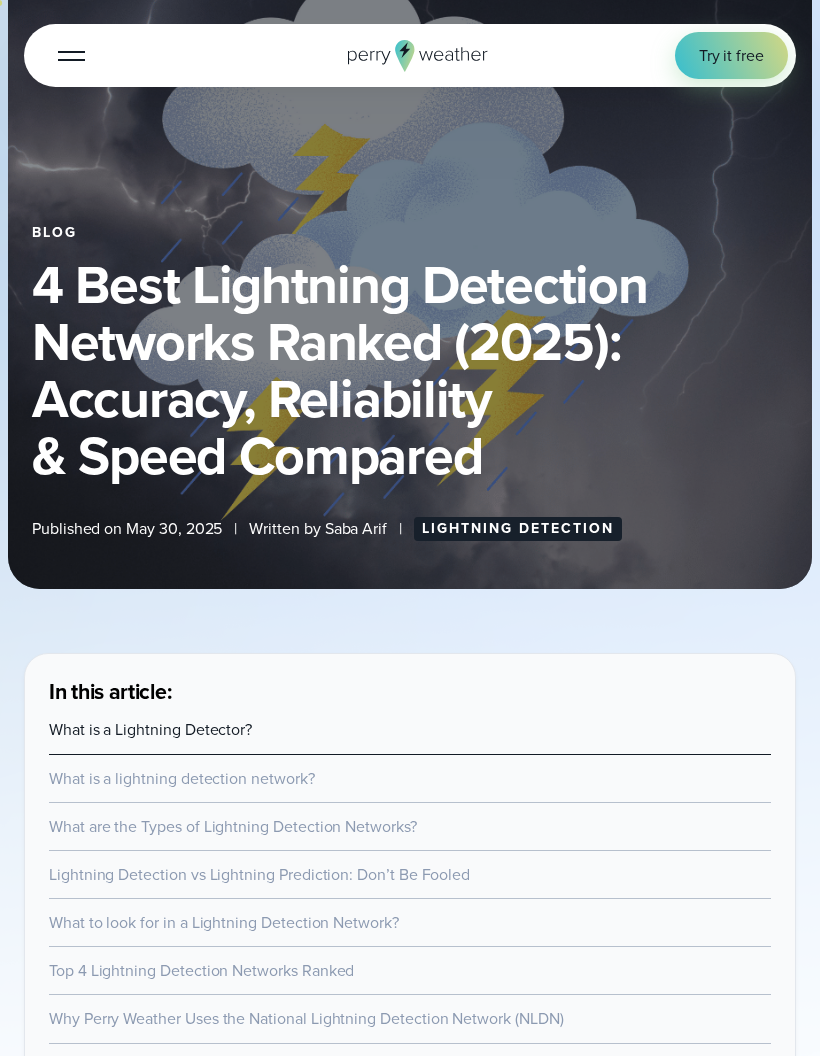 scroll, scrollTop: 0, scrollLeft: 0, axis: both 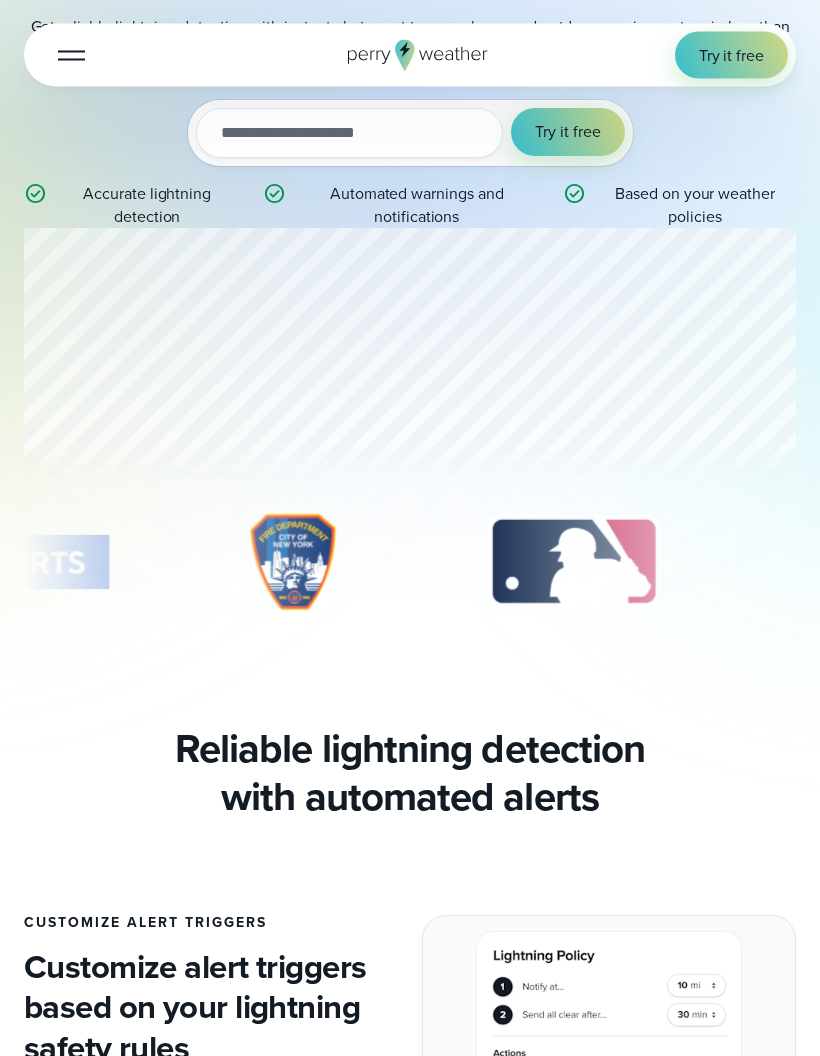 click on "Lightning detection system
Real-time lightning detection and warning system
Get reliable lightning detection with instant alerts sent to your phone and outdoor warning system in less than 20 seconds, ensuring your organization stays compliant with weather policies and keeps your people safe from severe weather
Try it out with a free two-week trial. Start today. utm_campaign utm_content utm_medium utm_source utm_term
Try it free
Accurate lightning detection" at bounding box center (410, 258) 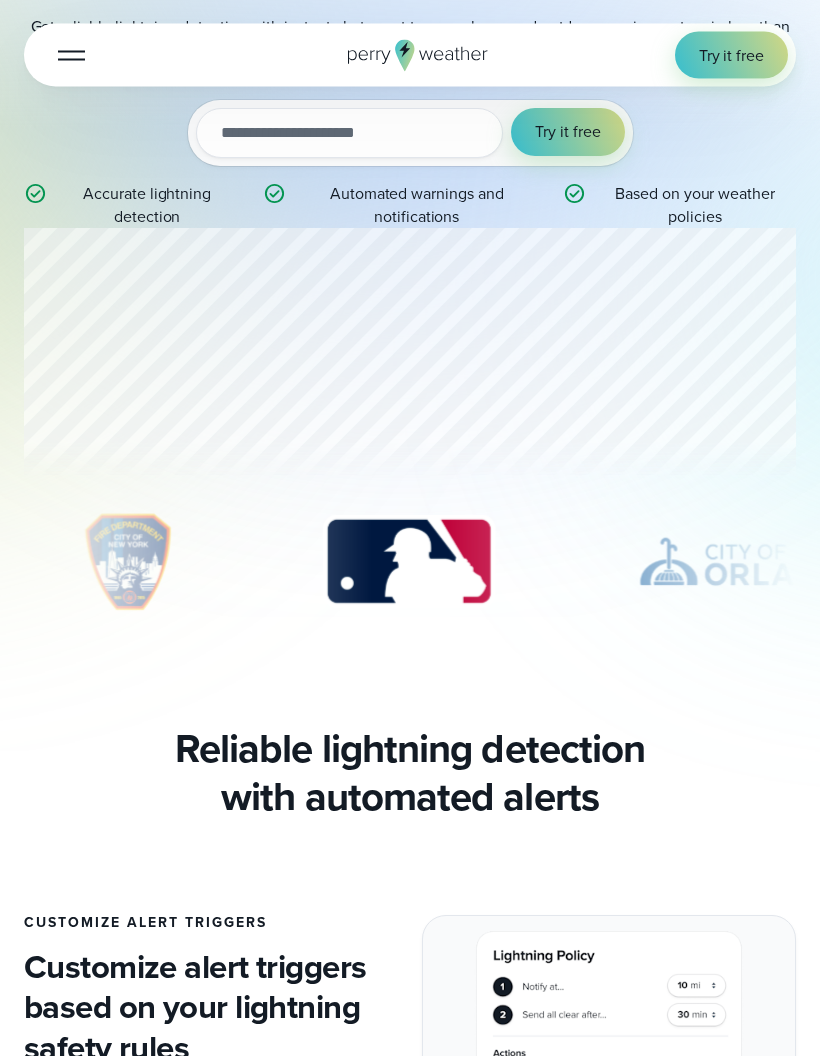 click on "Lightning detection system
Real-time lightning detection and warning system
Get reliable lightning detection with instant alerts sent to your phone and outdoor warning system in less than 20 seconds, ensuring your organization stays compliant with weather policies and keeps your people safe from severe weather
Try it out with a free two-week trial. Start today. utm_campaign utm_content utm_medium utm_source utm_term
Try it free
Accurate lightning detection" at bounding box center [410, 258] 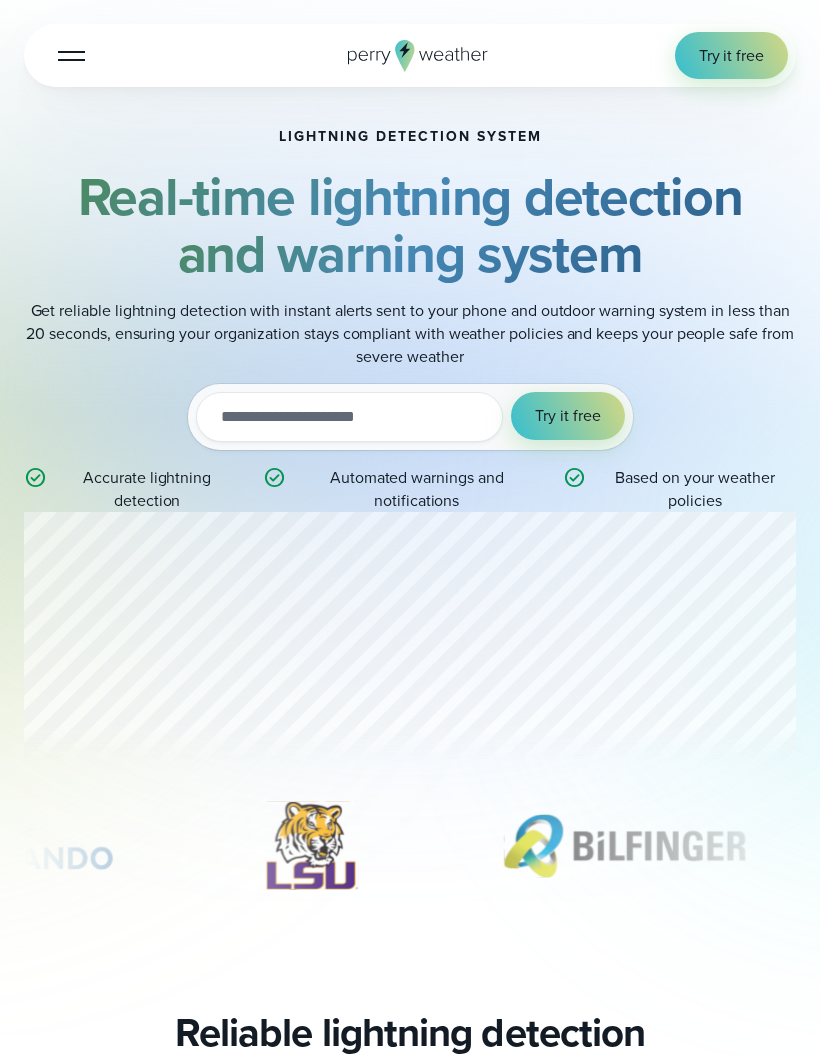 scroll, scrollTop: 33, scrollLeft: 0, axis: vertical 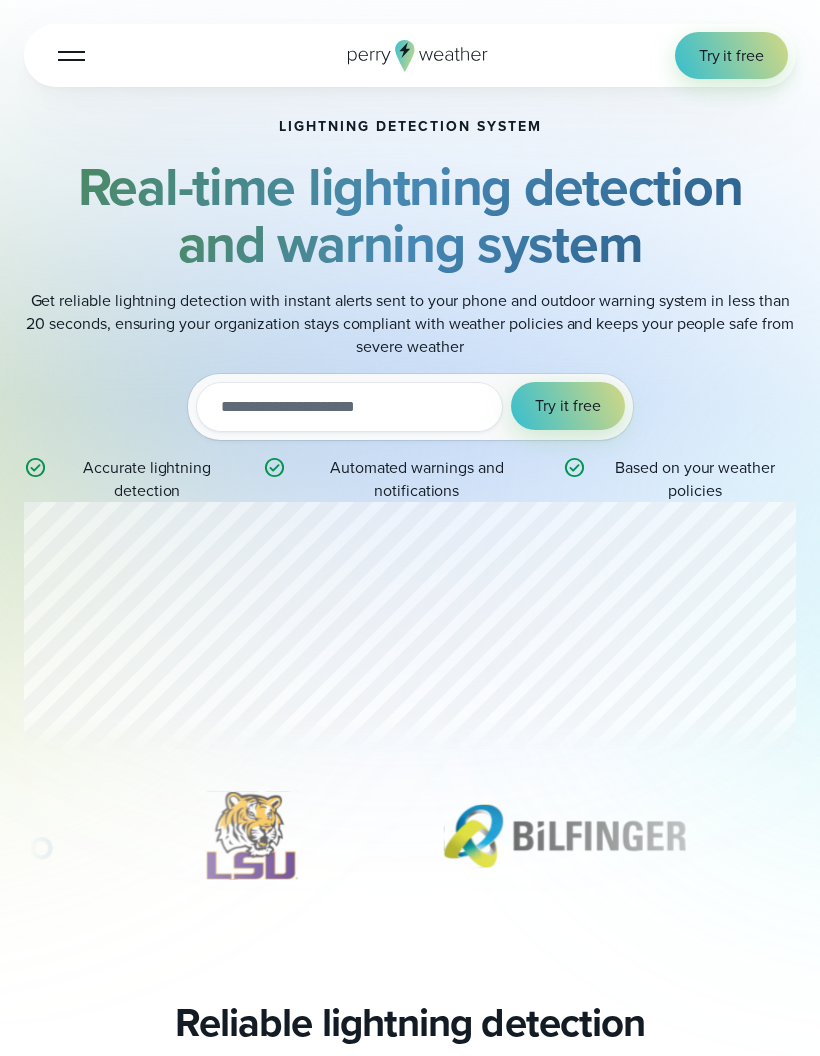 click on "Lightning detection system
Real-time lightning detection and warning system
Get reliable lightning detection with instant alerts sent to your phone and outdoor warning system in less than 20 seconds, ensuring your organization stays compliant with weather policies and keeps your people safe from severe weather
Try it out with a free two-week trial. Start today. utm_campaign utm_content utm_medium utm_source utm_term
Try it free
Accurate lightning detection" at bounding box center (410, 531) 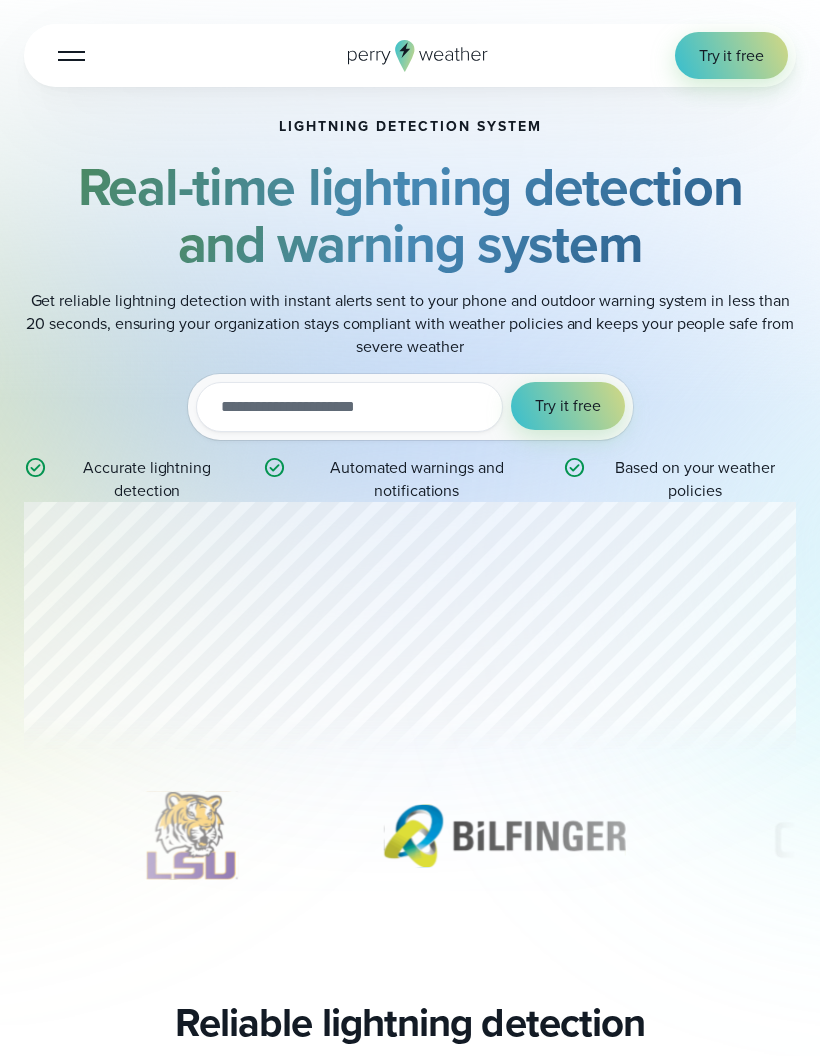 click on "Lightning detection system
Real-time lightning detection and warning system
Get reliable lightning detection with instant alerts sent to your phone and outdoor warning system in less than 20 seconds, ensuring your organization stays compliant with weather policies and keeps your people safe from severe weather
Try it out with a free two-week trial. Start today. utm_campaign utm_content utm_medium utm_source utm_term
Try it free
Accurate lightning detection" at bounding box center (410, 531) 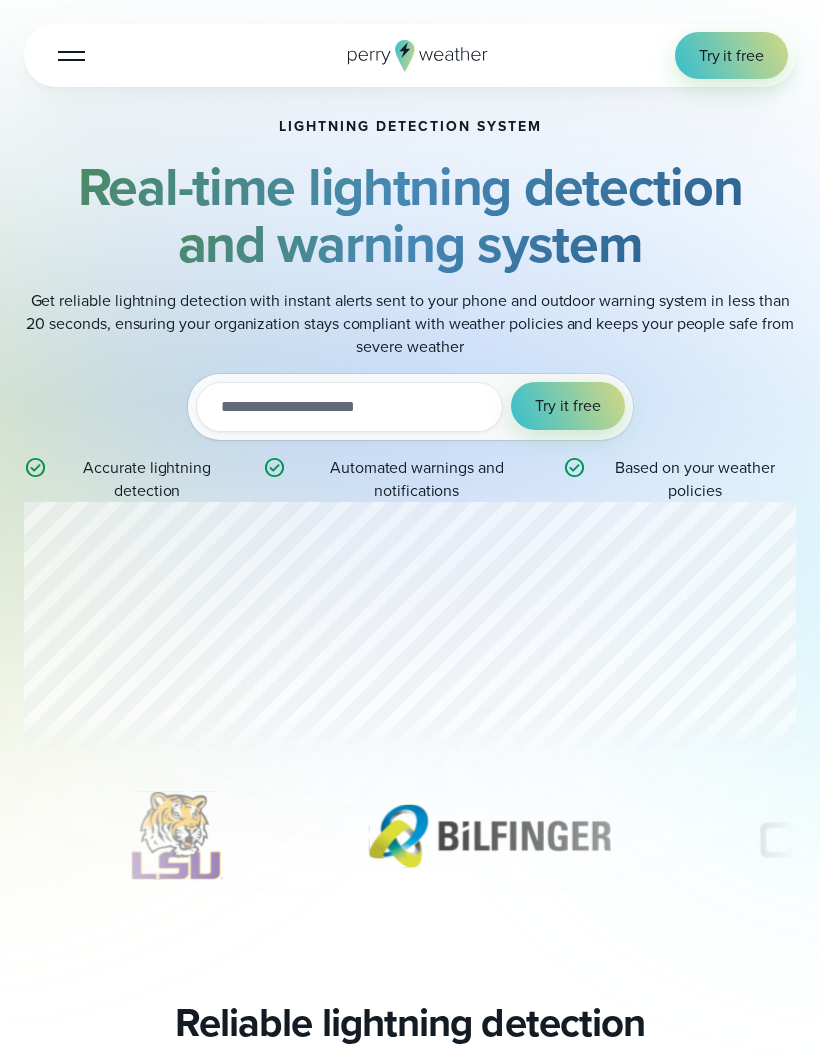 click on "Lightning detection system
Real-time lightning detection and warning system
Get reliable lightning detection with instant alerts sent to your phone and outdoor warning system in less than 20 seconds, ensuring your organization stays compliant with weather policies and keeps your people safe from severe weather
Try it out with a free two-week trial. Start today. utm_campaign utm_content utm_medium utm_source utm_term
Try it free
Accurate lightning detection" at bounding box center (410, 531) 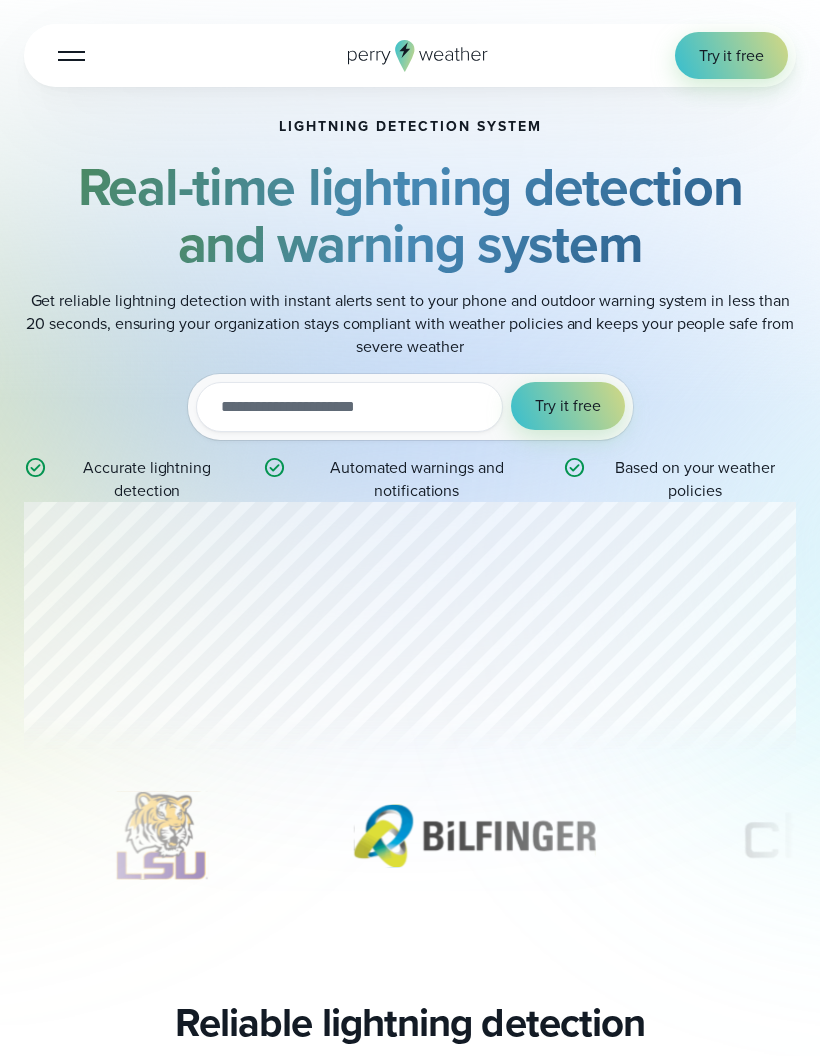click on "Lightning detection system
Real-time lightning detection and warning system
Get reliable lightning detection with instant alerts sent to your phone and outdoor warning system in less than 20 seconds, ensuring your organization stays compliant with weather policies and keeps your people safe from severe weather
Try it out with a free two-week trial. Start today. utm_campaign utm_content utm_medium utm_source utm_term
Try it free
Accurate lightning detection" at bounding box center (410, 531) 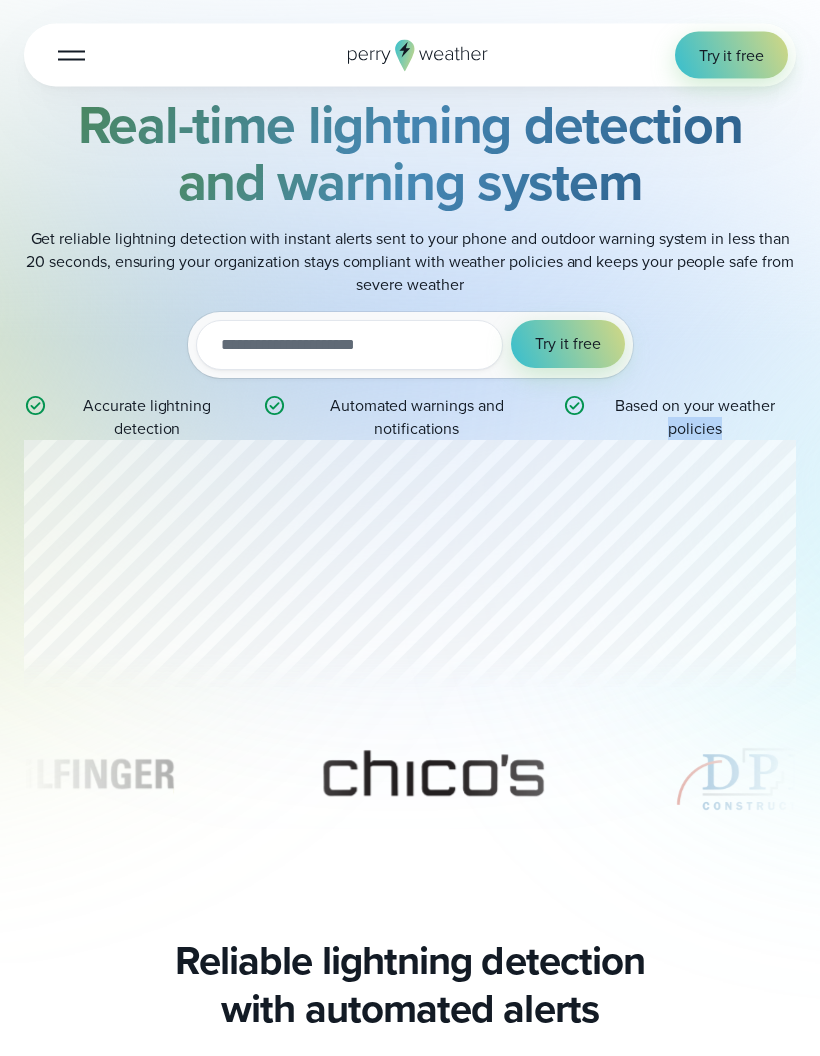 scroll, scrollTop: 0, scrollLeft: 0, axis: both 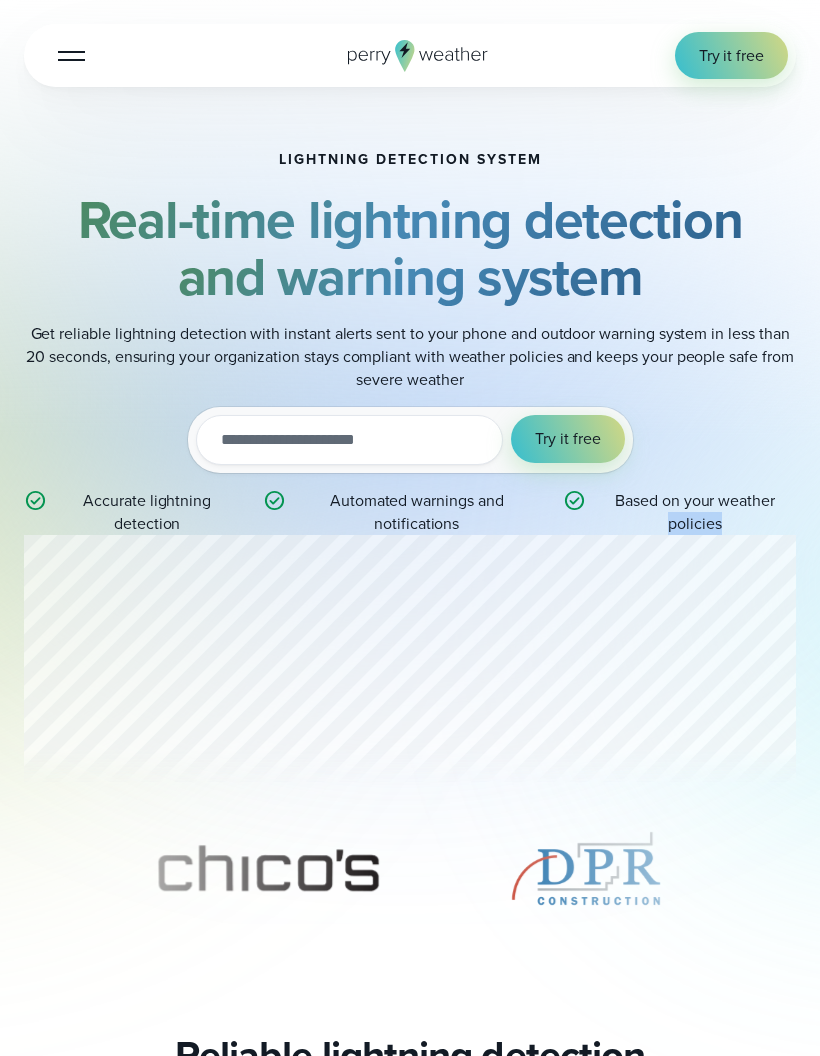 click on "Lightning detection system
Real-time lightning detection and warning system
Get reliable lightning detection with instant alerts sent to your phone and outdoor warning system in less than 20 seconds, ensuring your organization stays compliant with weather policies and keeps your people safe from severe weather
Try it out with a free two-week trial. Start today. utm_campaign utm_content utm_medium utm_source utm_term
Try it free
Accurate lightning detection" at bounding box center [410, 564] 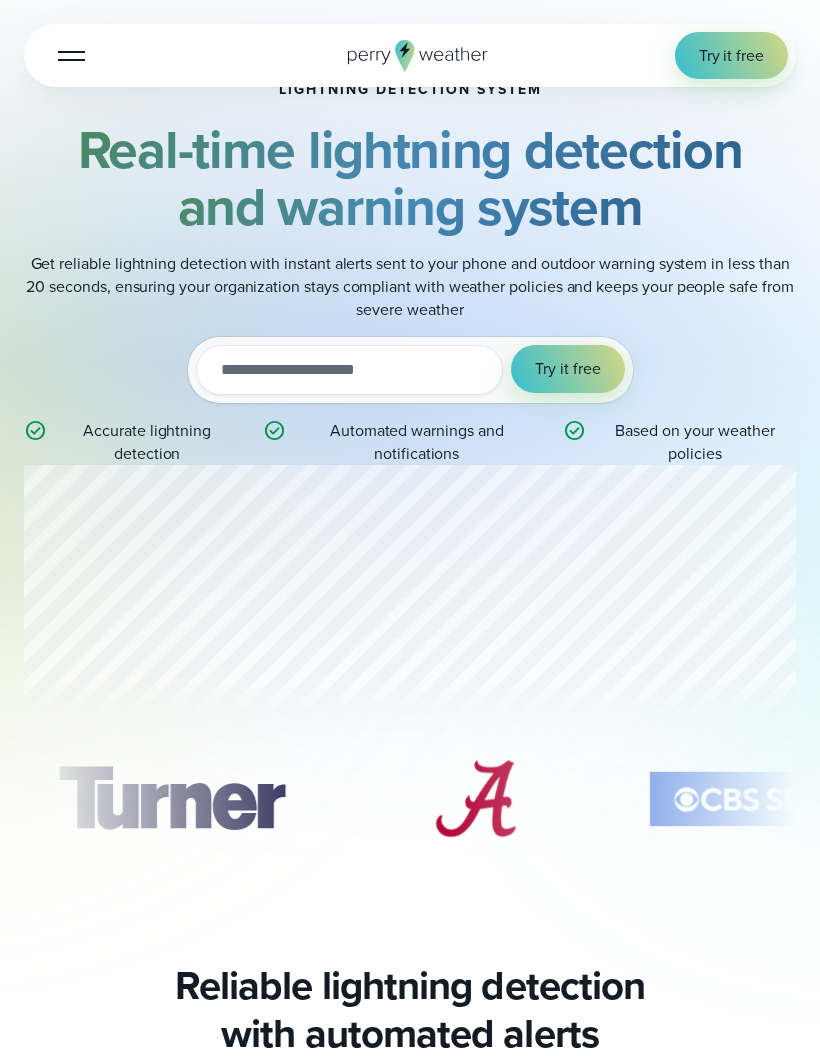 scroll, scrollTop: 0, scrollLeft: 0, axis: both 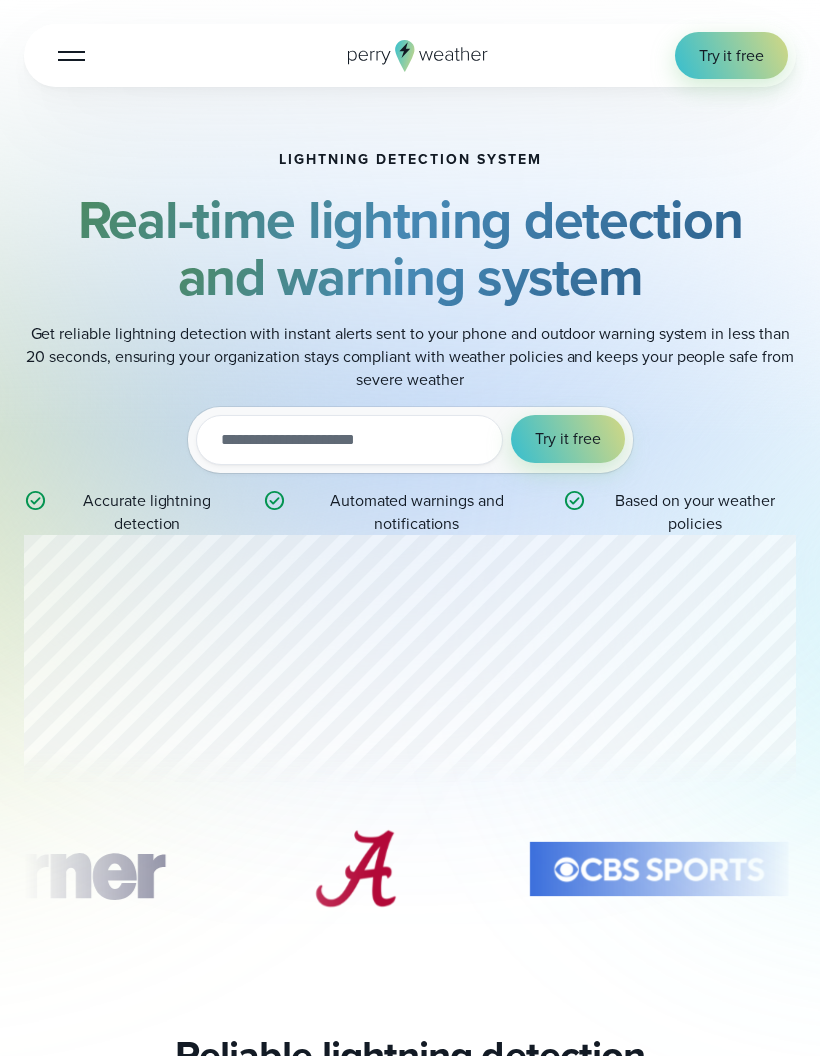 click on "Lightning detection system
Real-time lightning detection and warning system
Get reliable lightning detection with instant alerts sent to your phone and outdoor warning system in less than 20 seconds, ensuring your organization stays compliant with weather policies and keeps your people safe from severe weather
Try it out with a free two-week trial. Start today. utm_campaign utm_content utm_medium utm_source utm_term
Try it free
Accurate lightning detection" at bounding box center (410, 564) 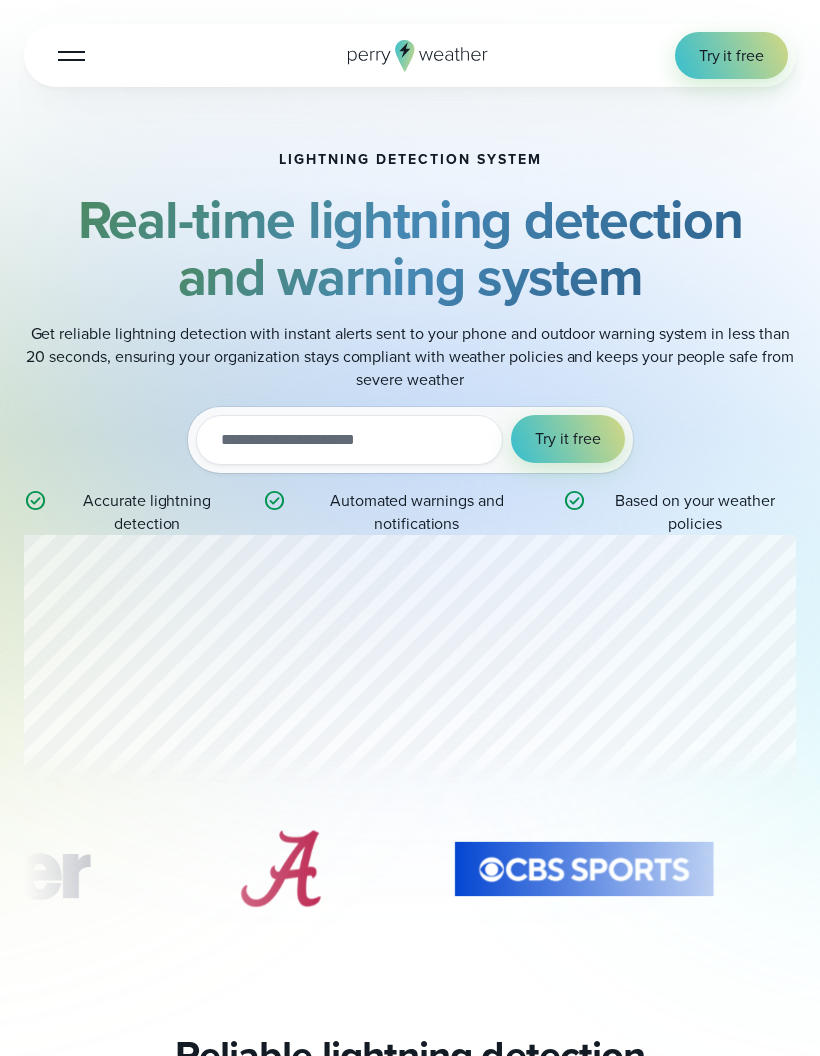 click on "Lightning detection system
Real-time lightning detection and warning system
Get reliable lightning detection with instant alerts sent to your phone and outdoor warning system in less than 20 seconds, ensuring your organization stays compliant with weather policies and keeps your people safe from severe weather
Try it out with a free two-week trial. Start today. utm_campaign utm_content utm_medium utm_source utm_term
Try it free
Accurate lightning detection" at bounding box center [410, 564] 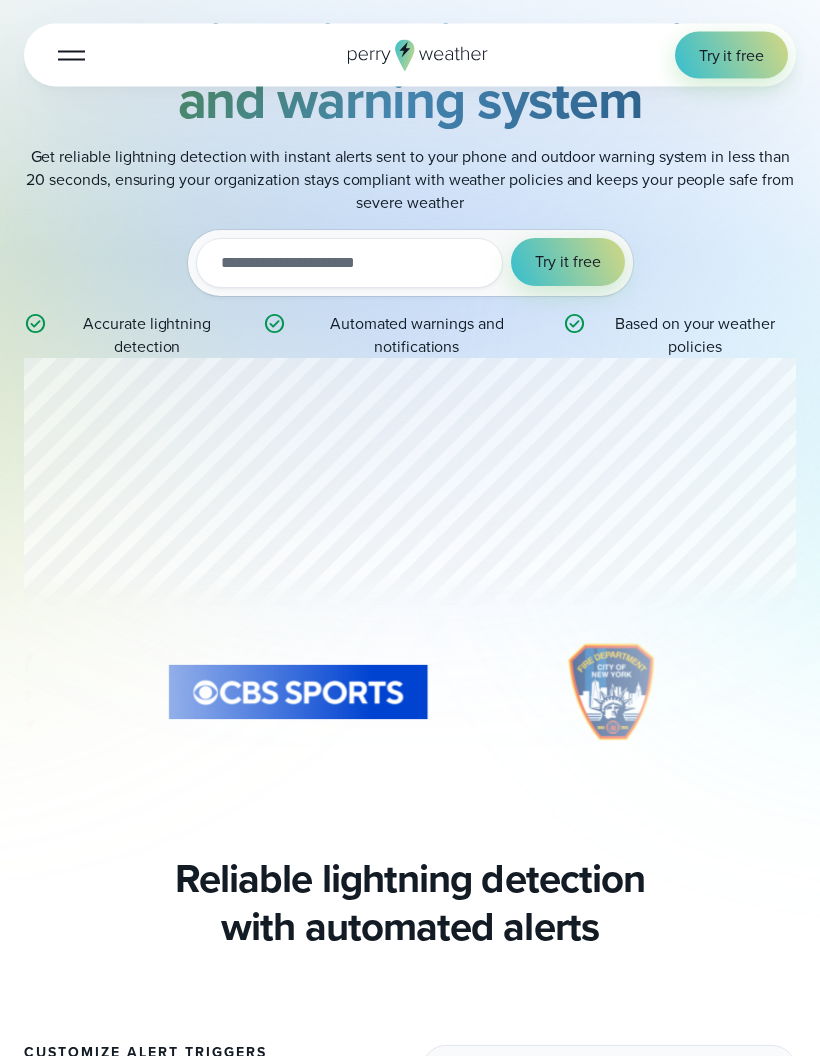 scroll, scrollTop: 177, scrollLeft: 0, axis: vertical 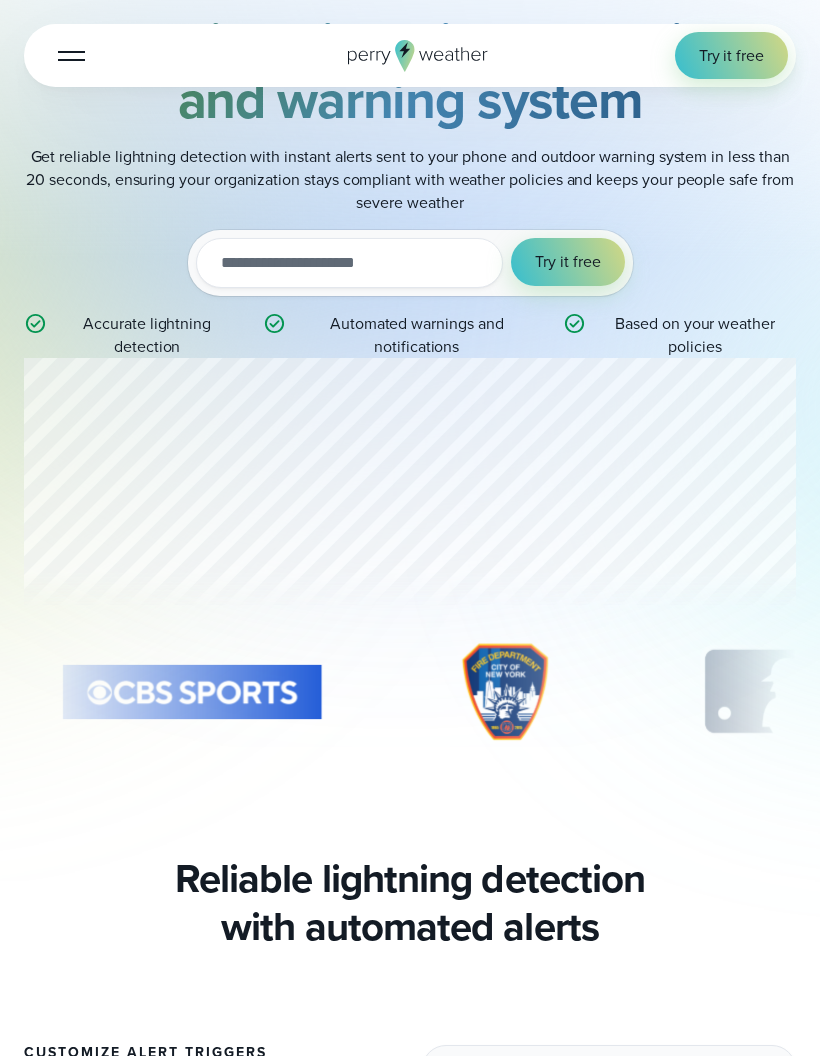click on "Lightning detection system
Real-time lightning detection and warning system
Get reliable lightning detection with instant alerts sent to your phone and outdoor warning system in less than 20 seconds, ensuring your organization stays compliant with weather policies and keeps your people safe from severe weather
Try it out with a free two-week trial. Start today. utm_campaign utm_content utm_medium utm_source utm_term
Try it free
Accurate lightning detection" at bounding box center (410, 387) 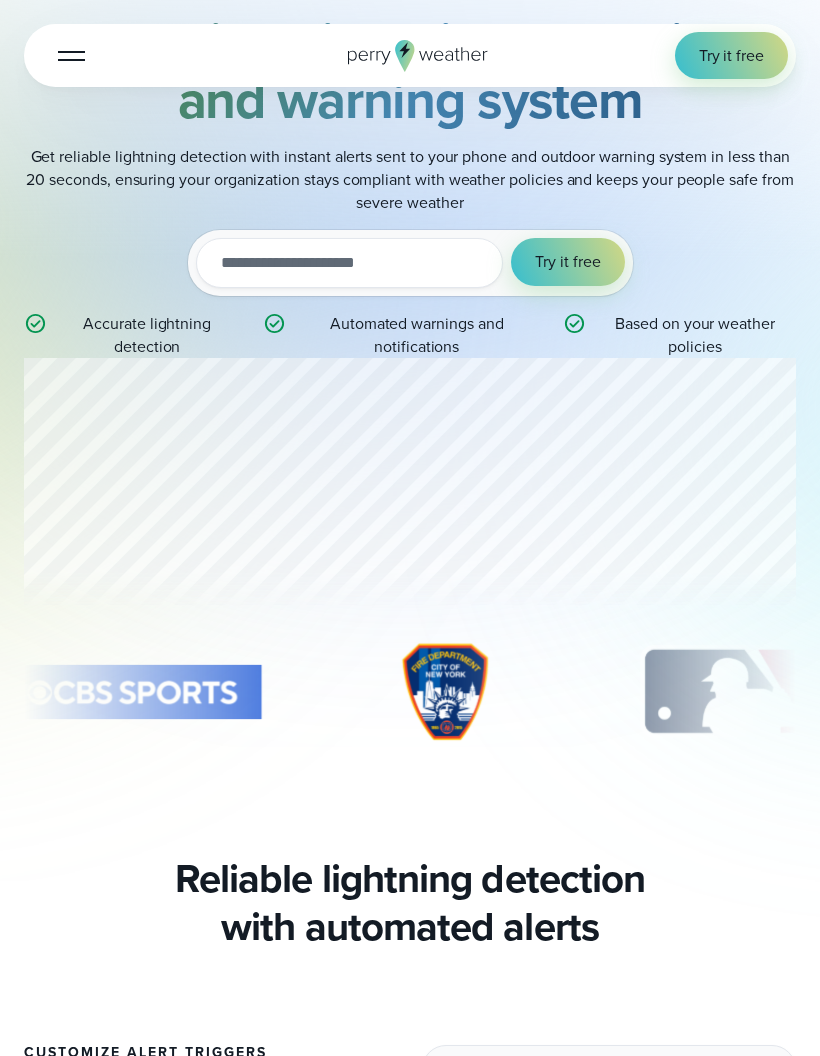 click on "Lightning detection system
Real-time lightning detection and warning system
Get reliable lightning detection with instant alerts sent to your phone and outdoor warning system in less than 20 seconds, ensuring your organization stays compliant with weather policies and keeps your people safe from severe weather
Try it out with a free two-week trial. Start today. utm_campaign utm_content utm_medium utm_source utm_term
Try it free
Accurate lightning detection" at bounding box center [410, 387] 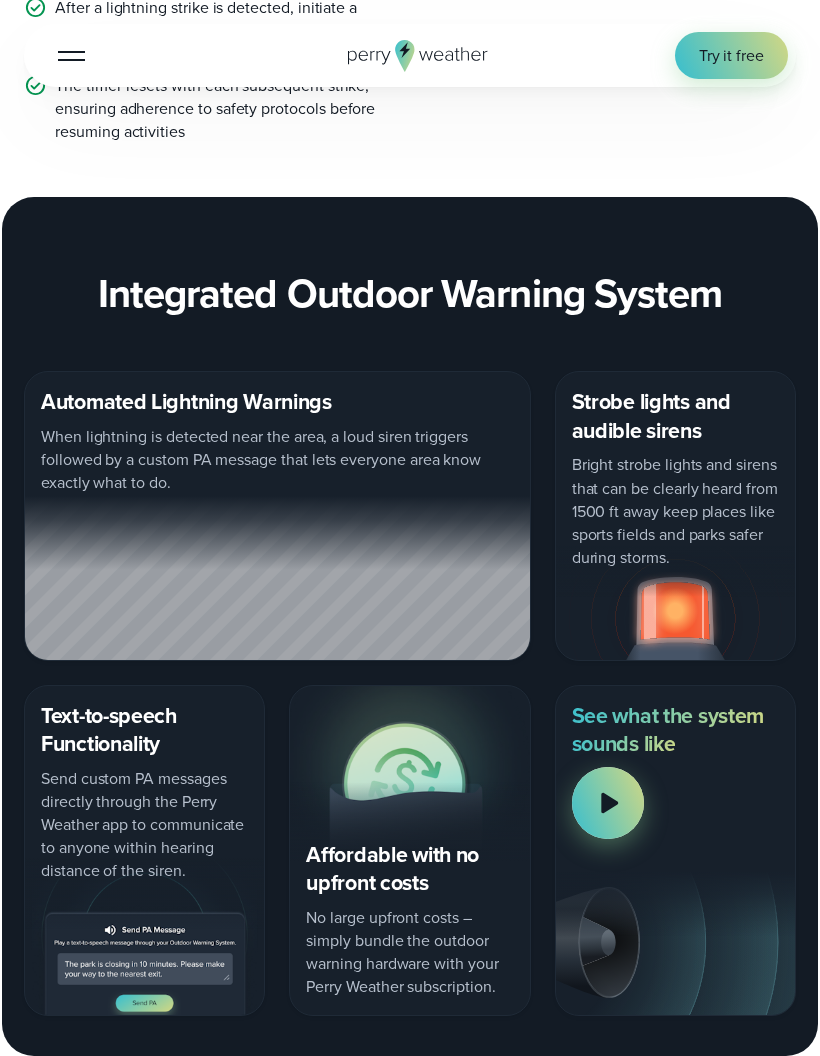 scroll, scrollTop: 2175, scrollLeft: 0, axis: vertical 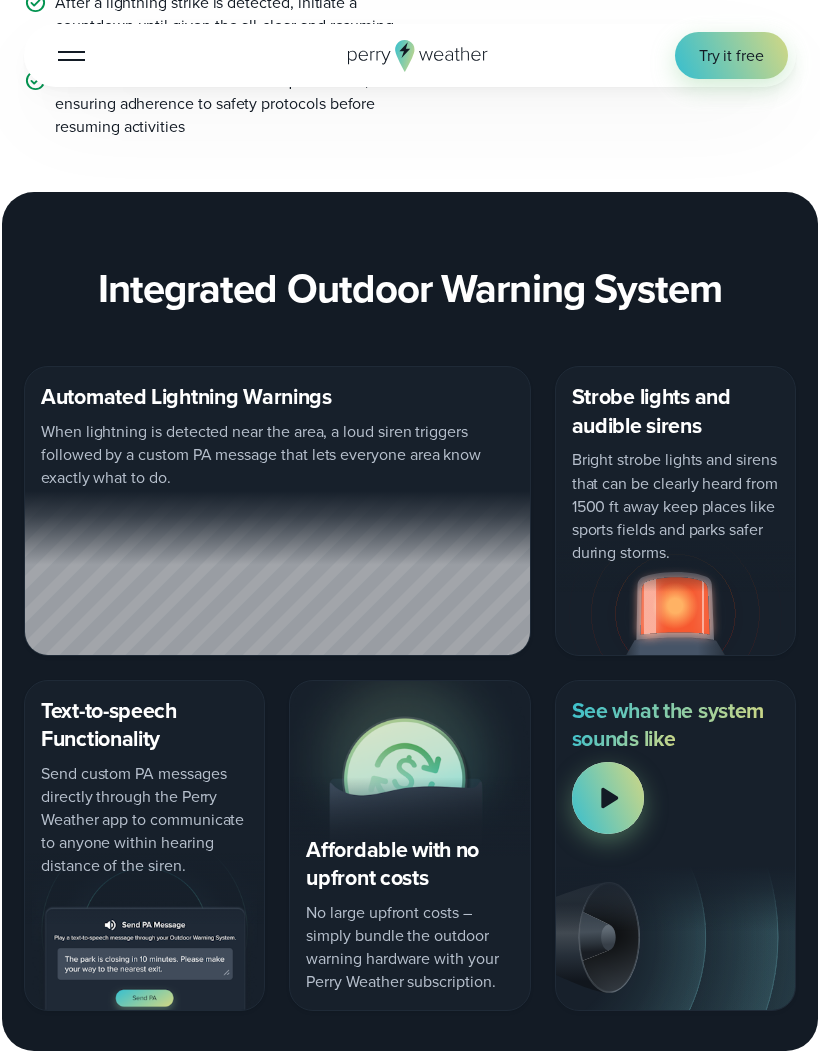 click on "See what the system sounds like" at bounding box center [675, 845] 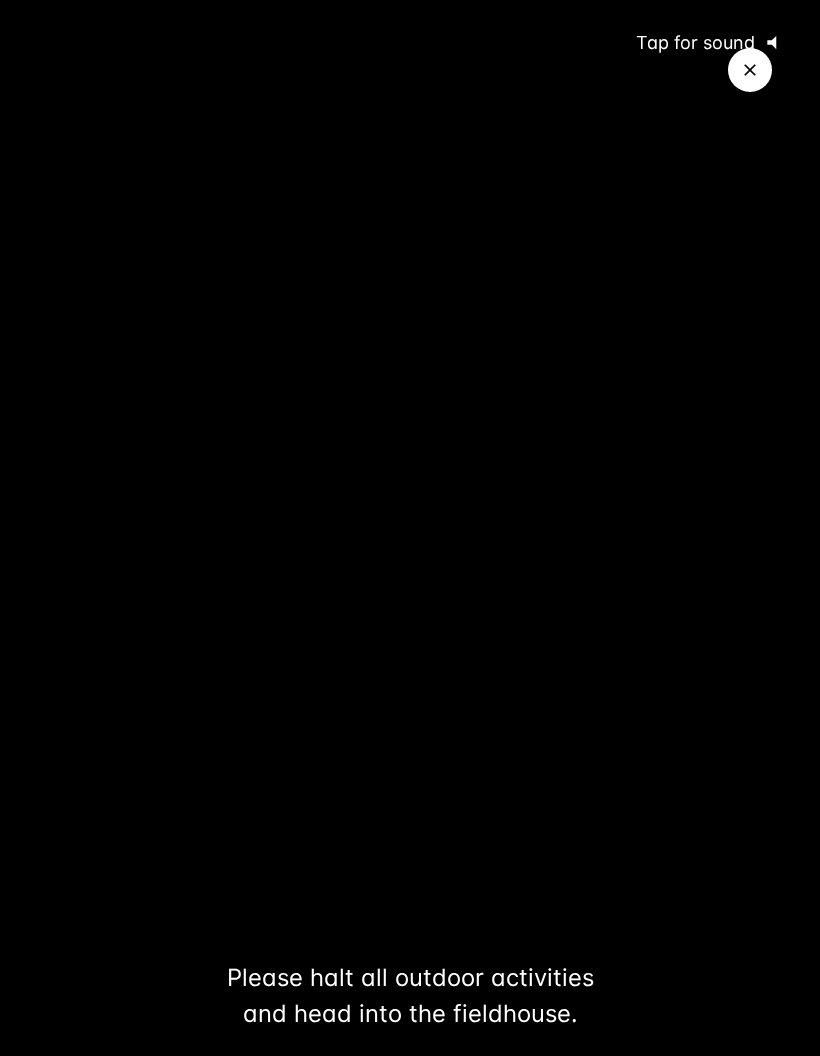 click at bounding box center [410, 528] 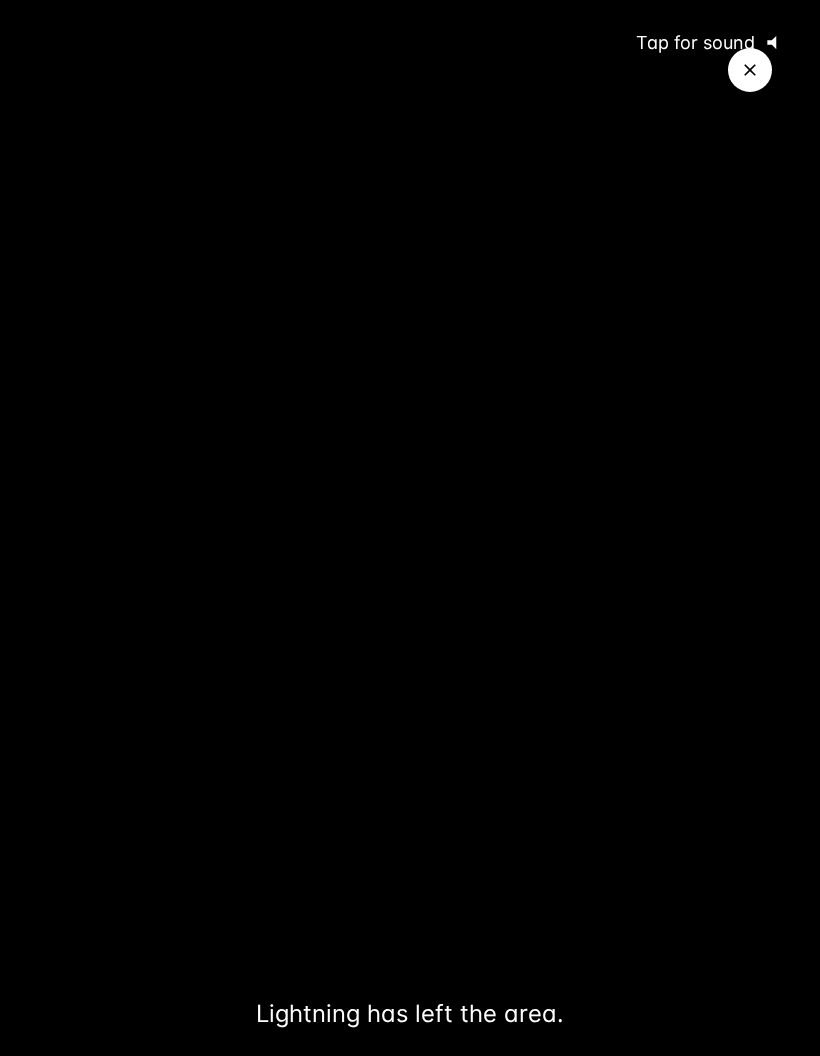click on "Tap for sound
@keyframes VOLUME_SMALL_WAVE_FLASH {
0% { opacity: 0; }
33% { opacity: 1; }
66% { opacity: 1; }
100% { opacity: 0; }
}
@keyframes VOLUME_LARGE_WAVE_FLASH {
0% { opacity: 0; }
33% { opacity: 1; }
66% { opacity: 1; }
100% { opacity: 0; }
}
.volume__small-wave {
animation: VOLUME_SMALL_WAVE_FLASH 2s infinite;
opacity: 0;
}
.volume__large-wave {
animation: VOLUME_LARGE_WAVE_FLASH 2s infinite .3s;
opacity: 0;
}" at bounding box center [709, 43] 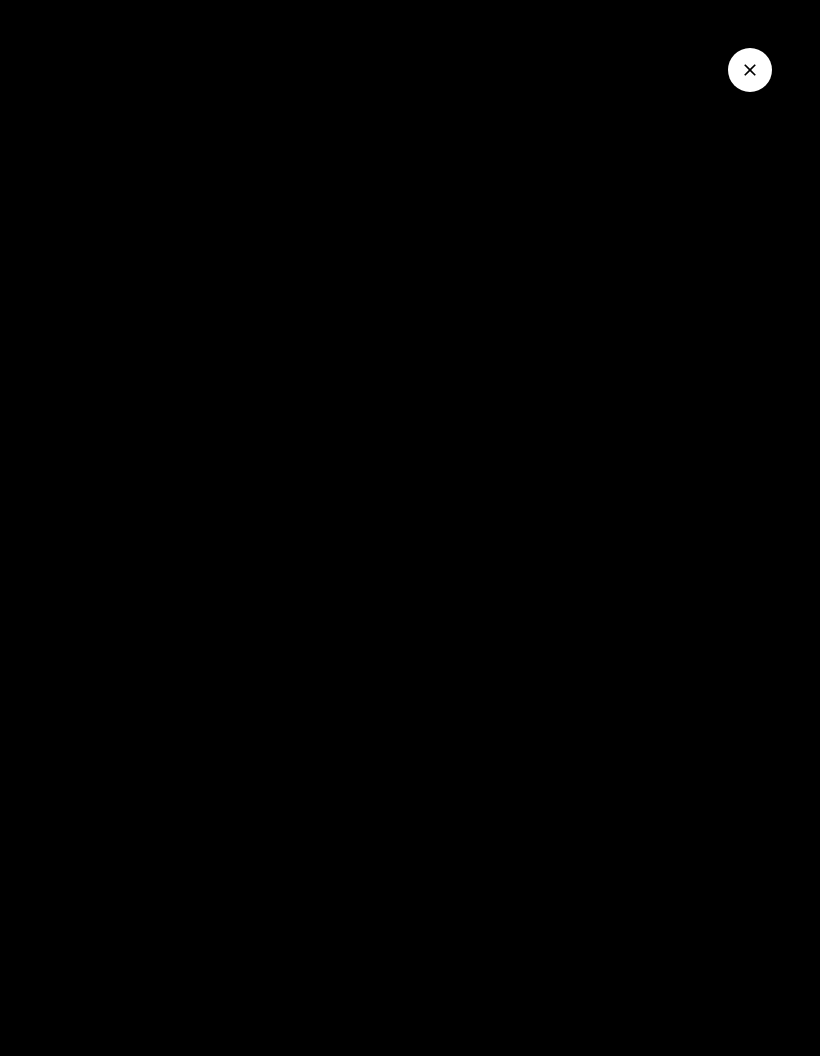 click at bounding box center (410, 528) 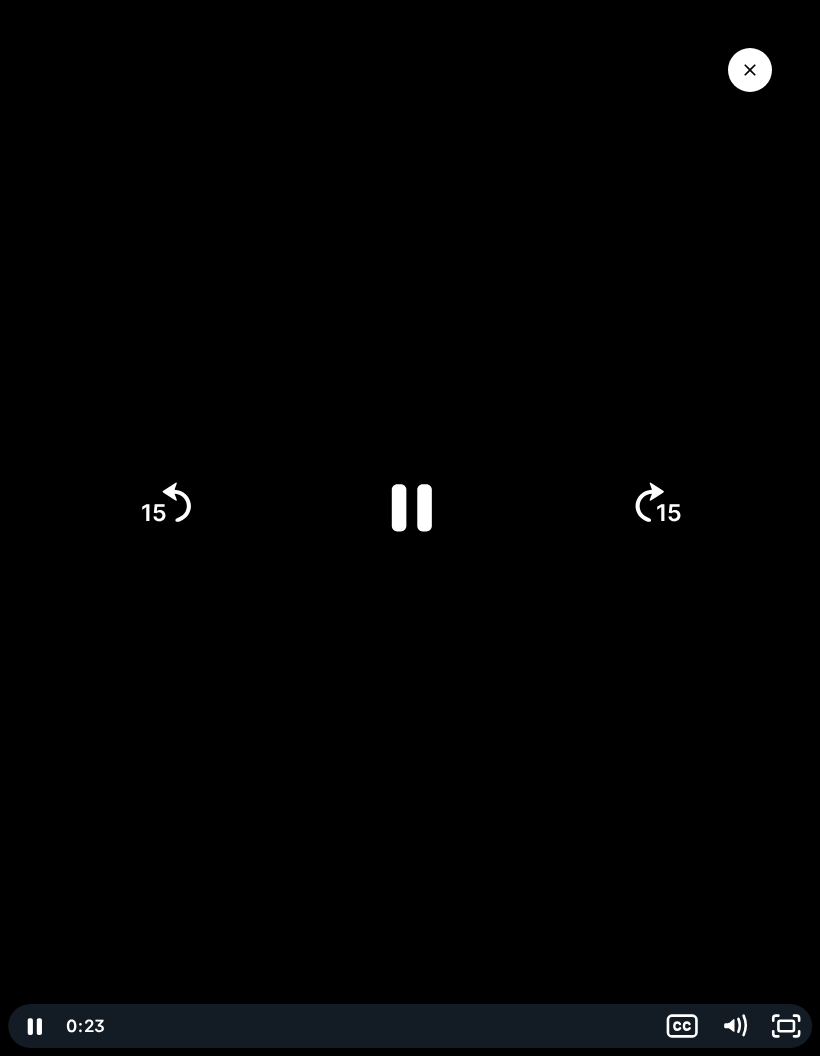 click 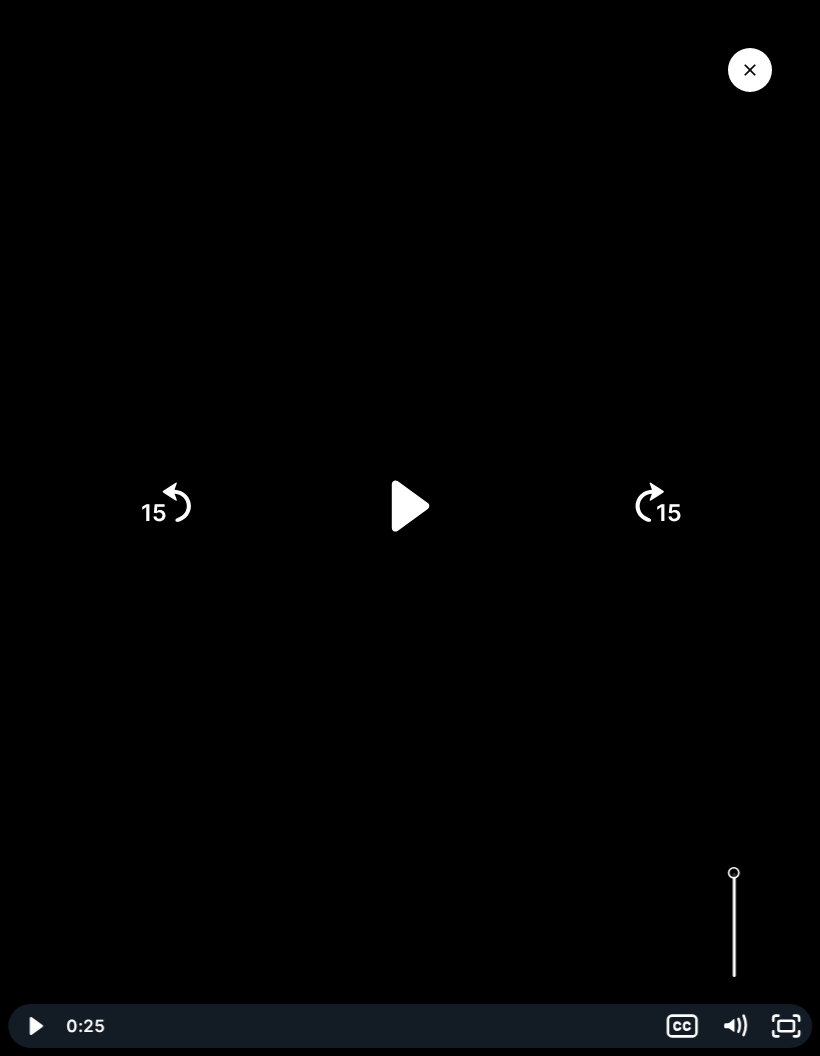 click 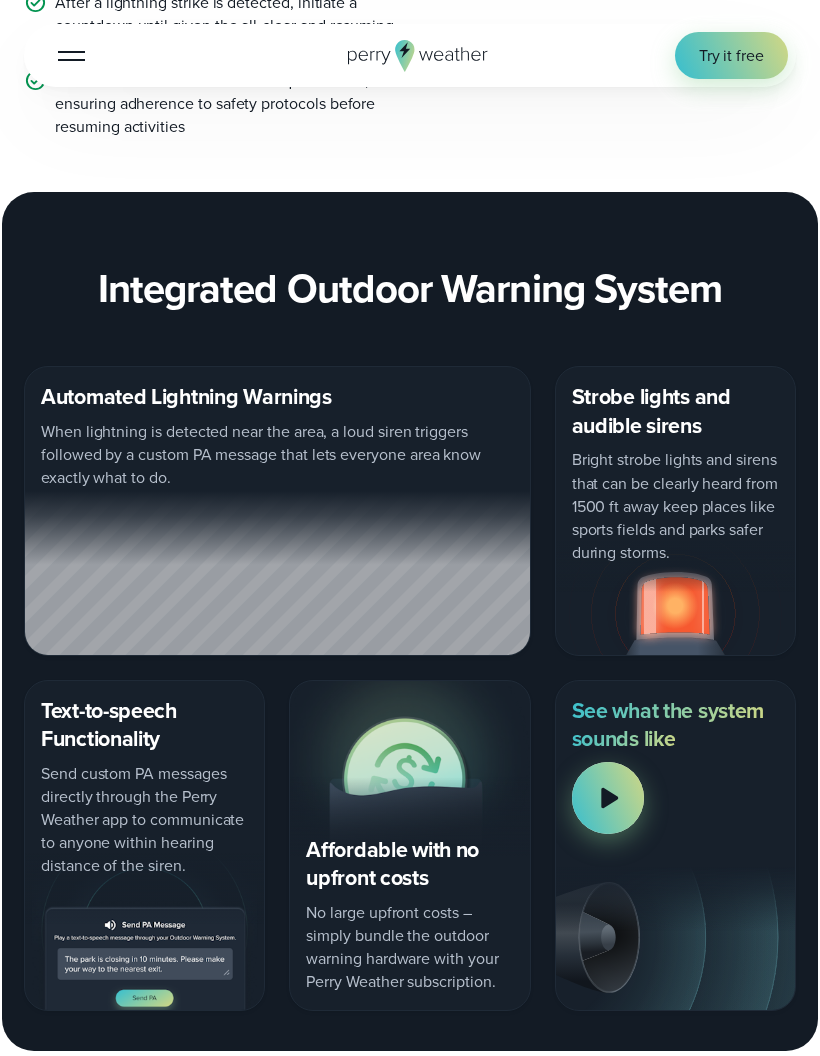 click on "Tap for sound" at bounding box center [601, 792] 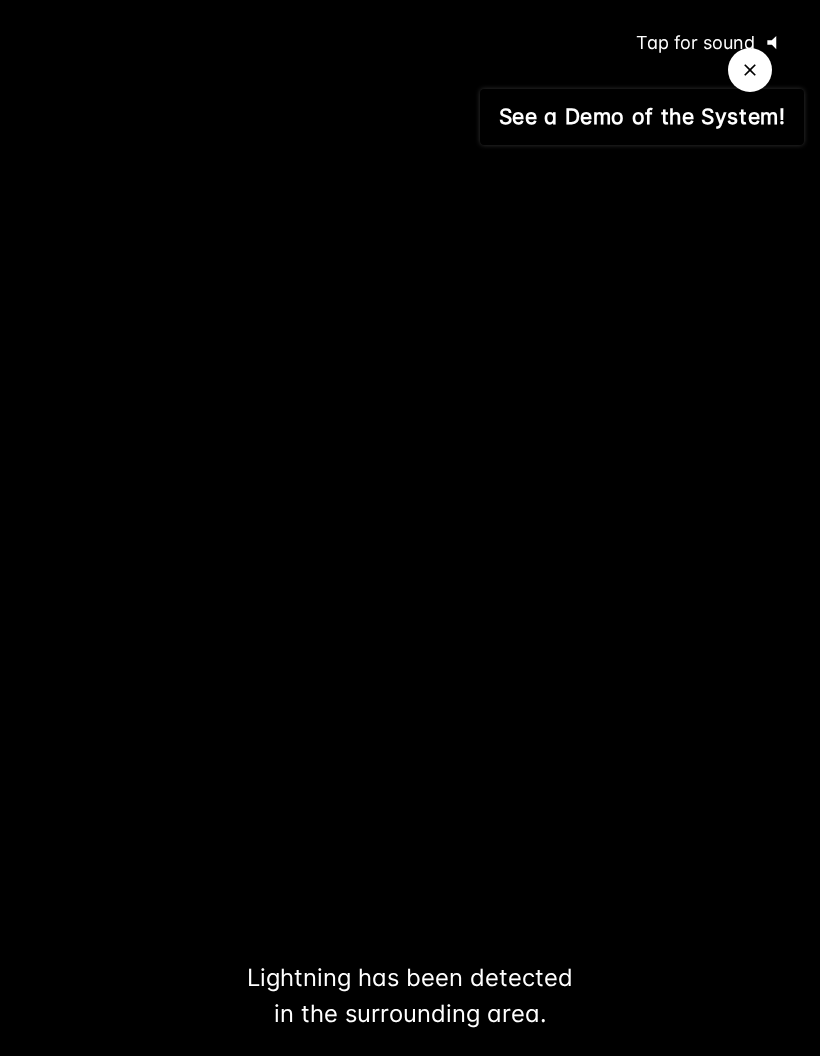 click at bounding box center [410, 528] 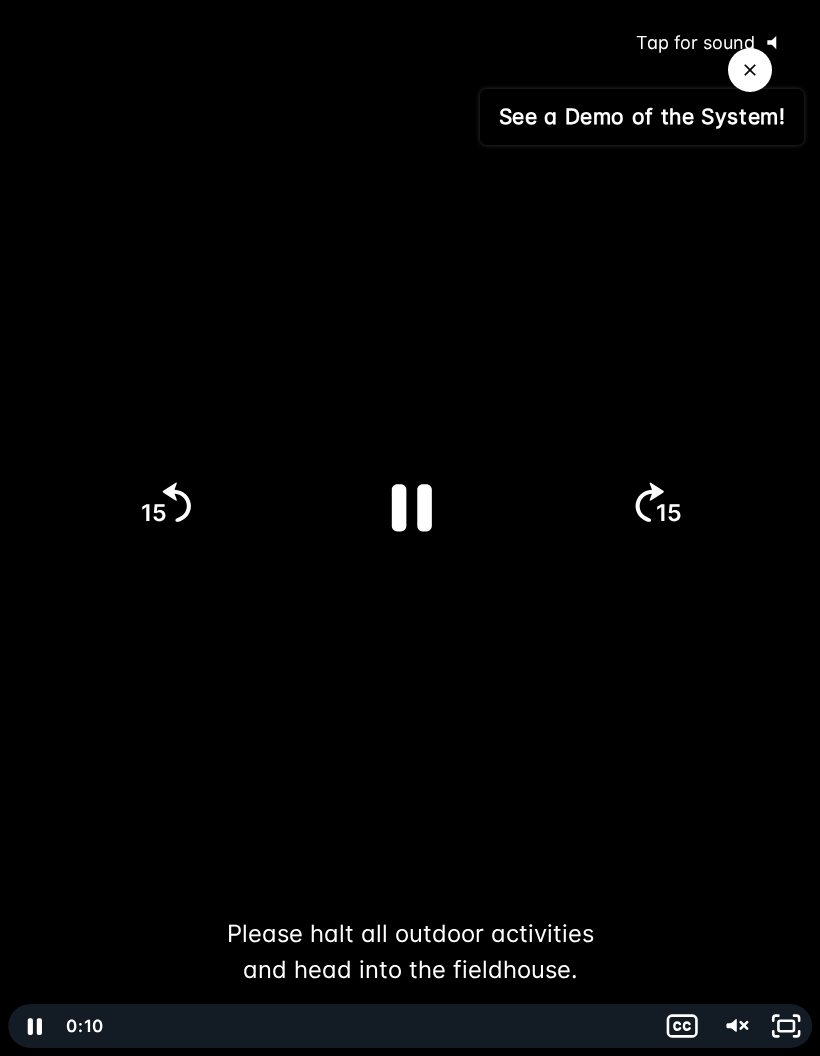 click 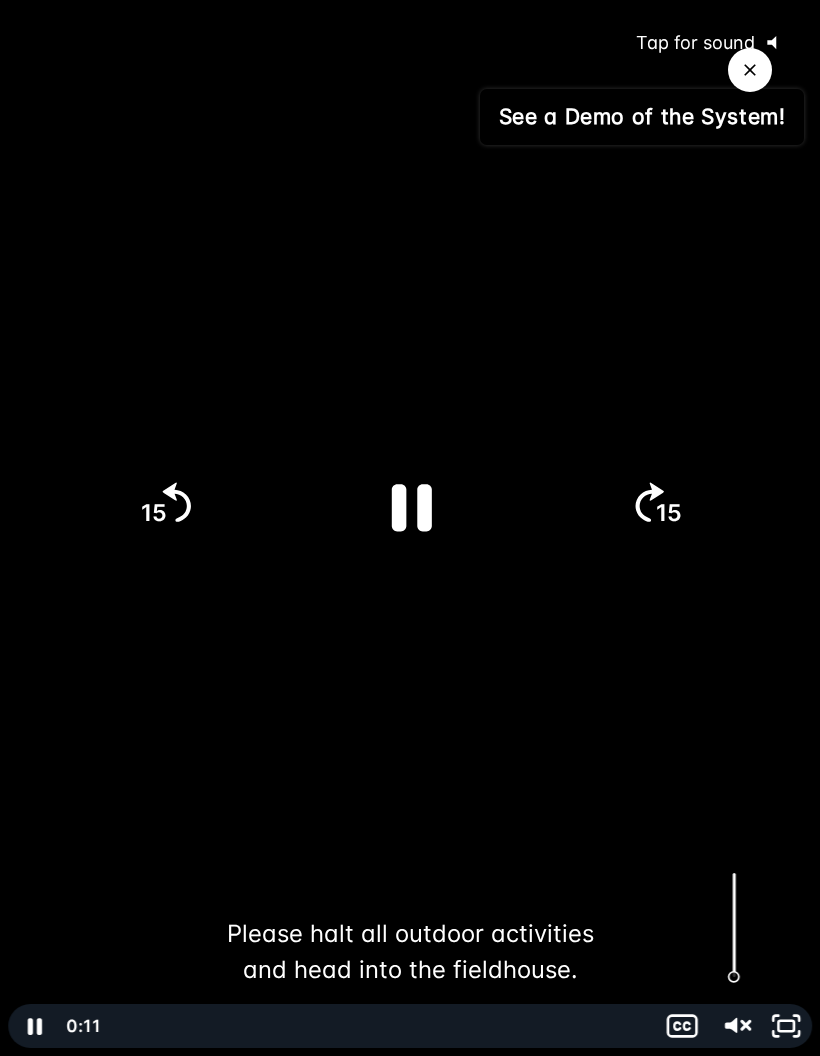 click 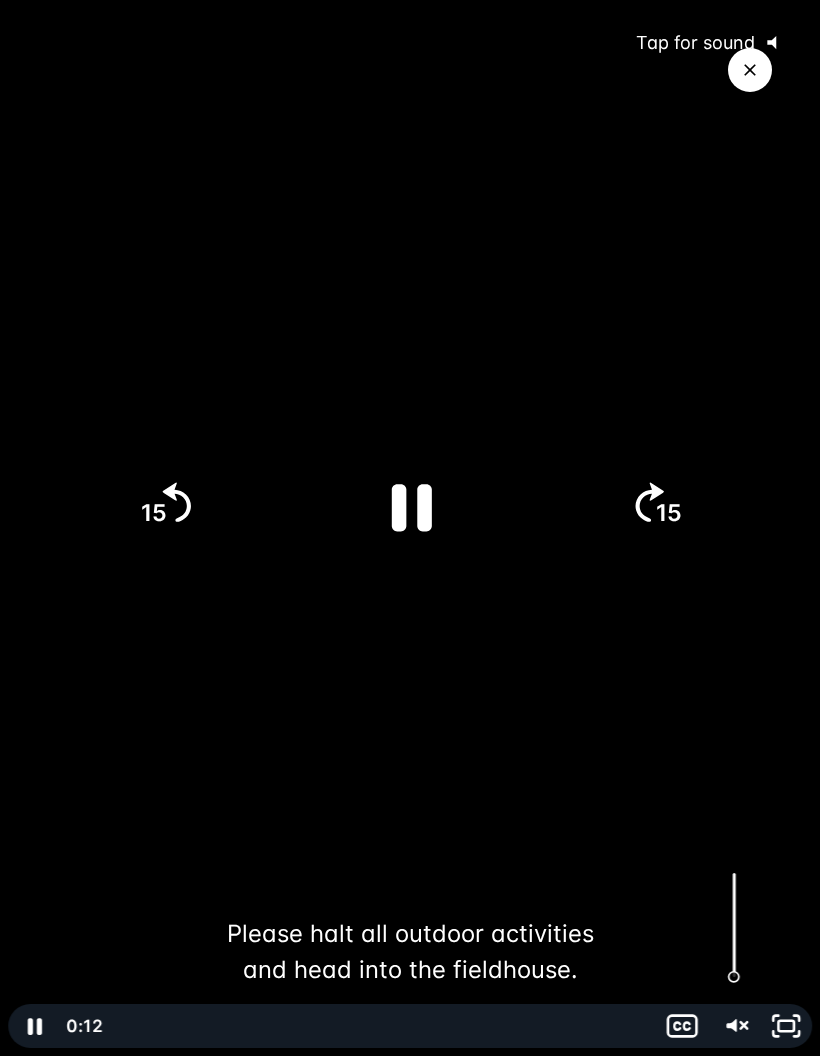click 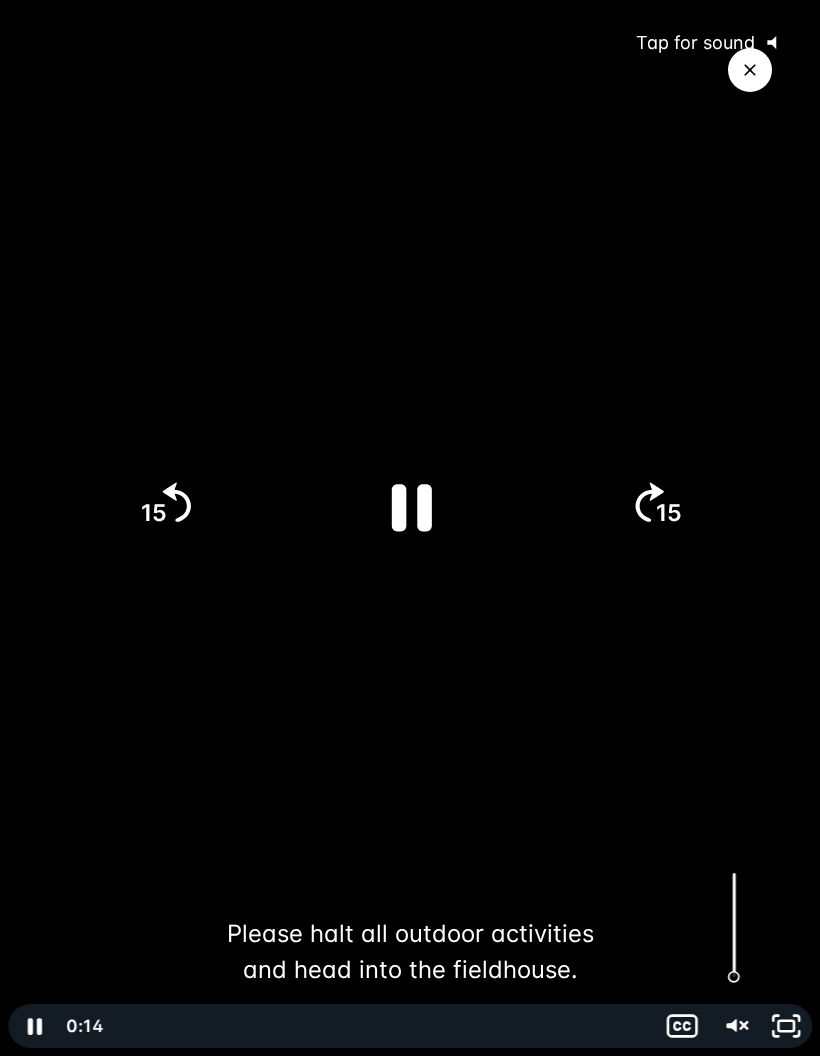 click 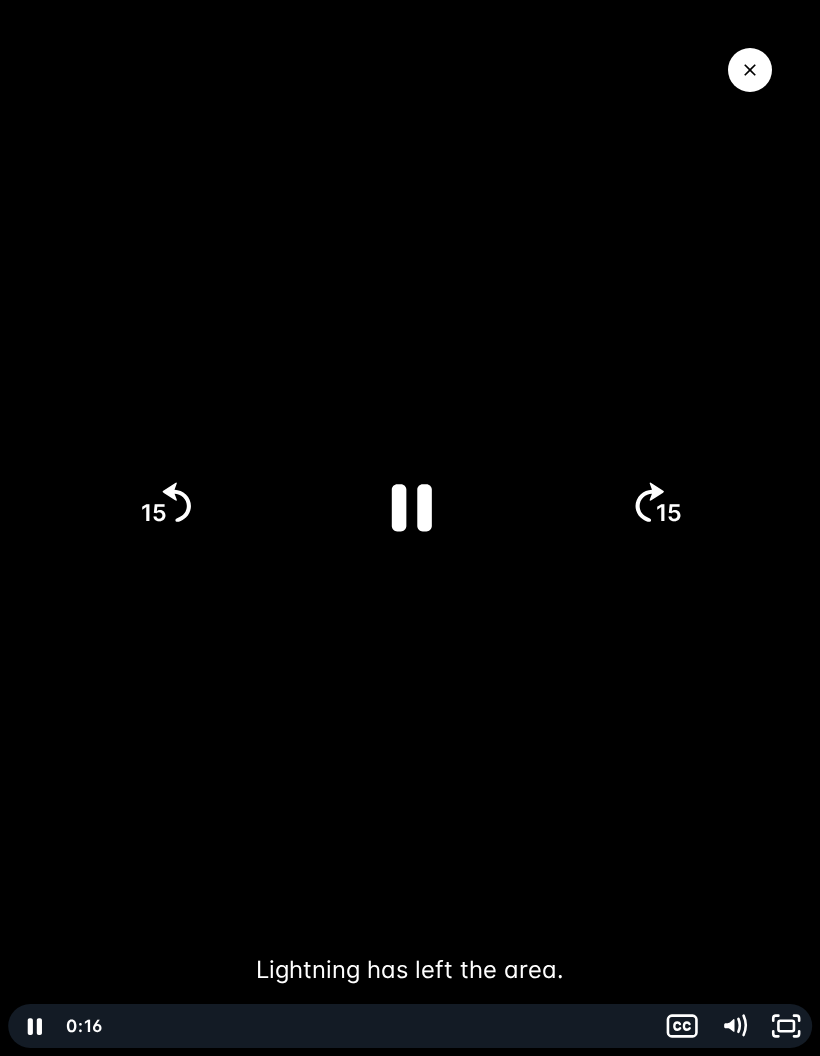 click at bounding box center (410, 528) 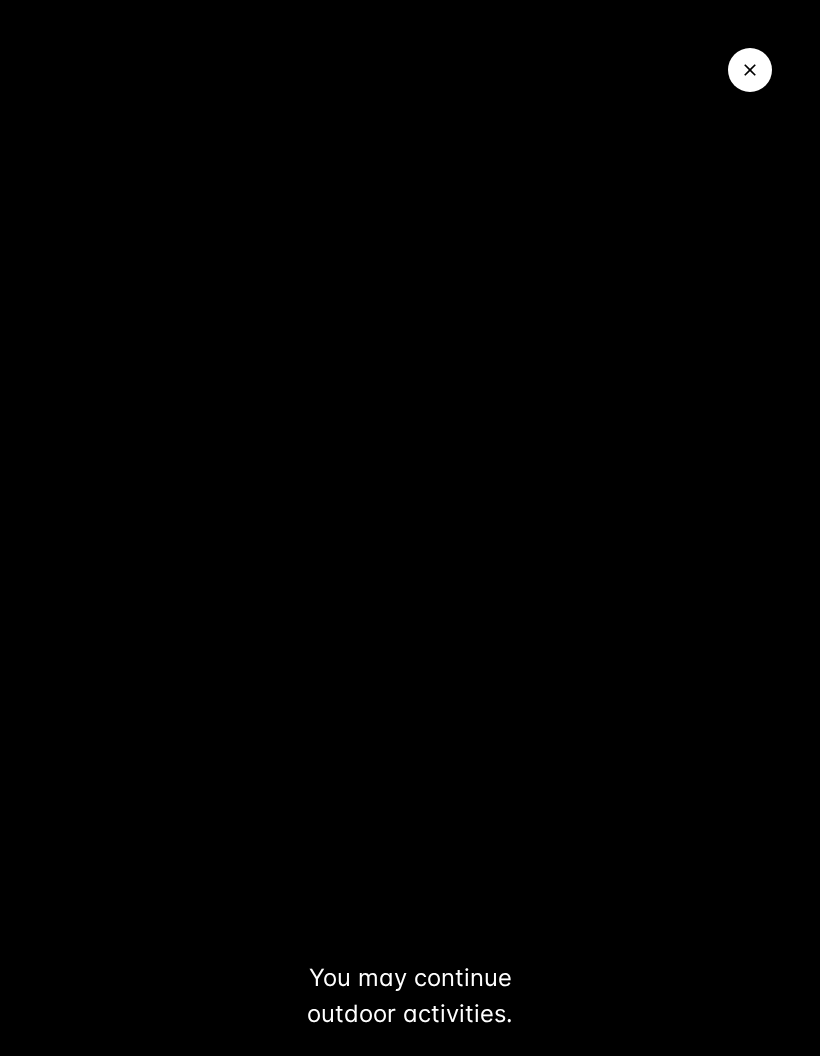 click at bounding box center [410, 528] 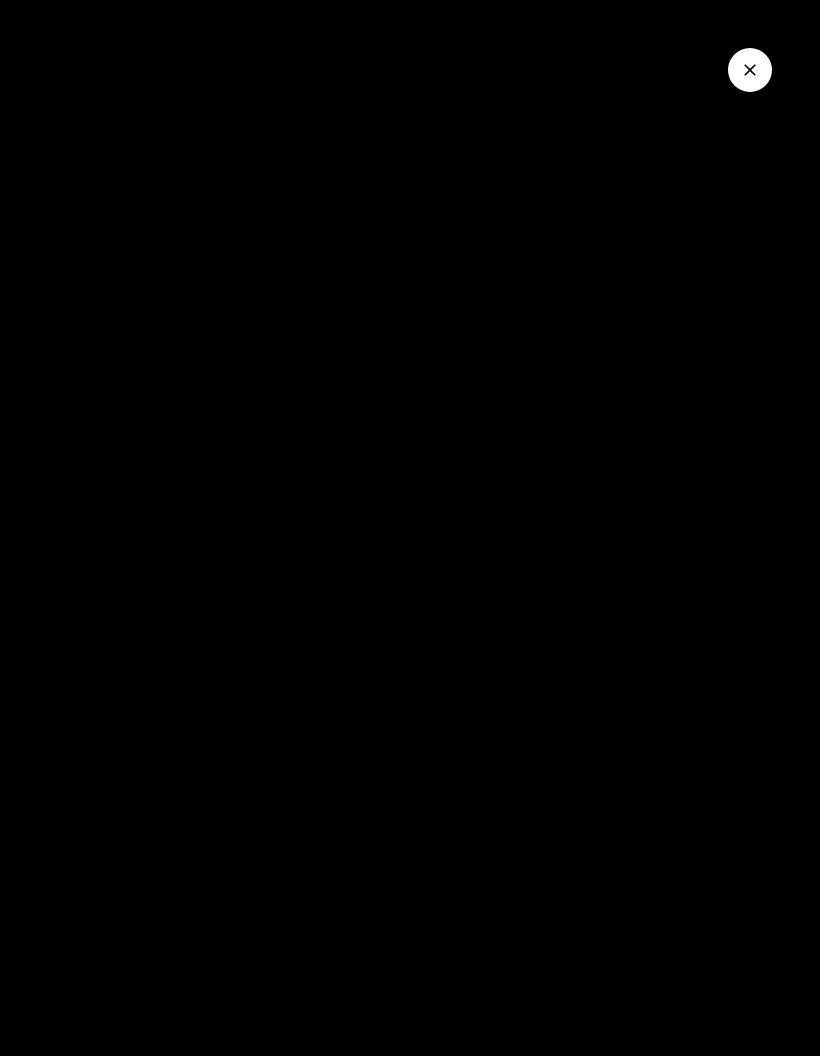 click at bounding box center (410, 528) 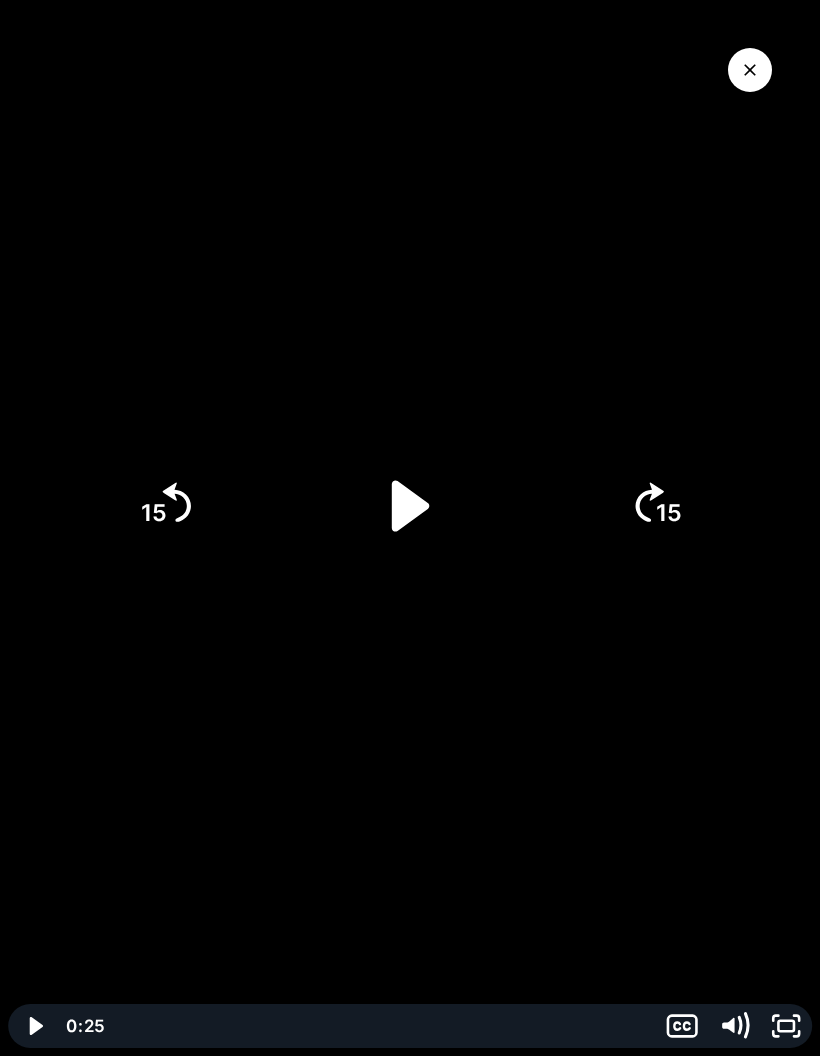 click 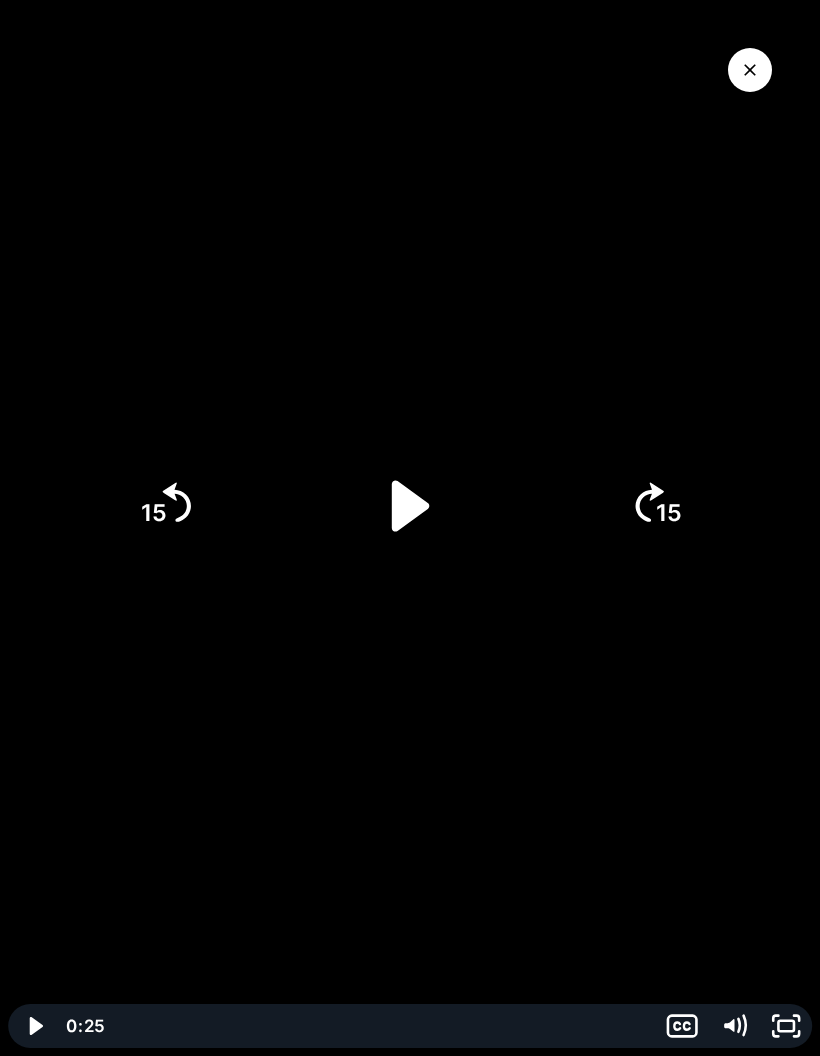 click 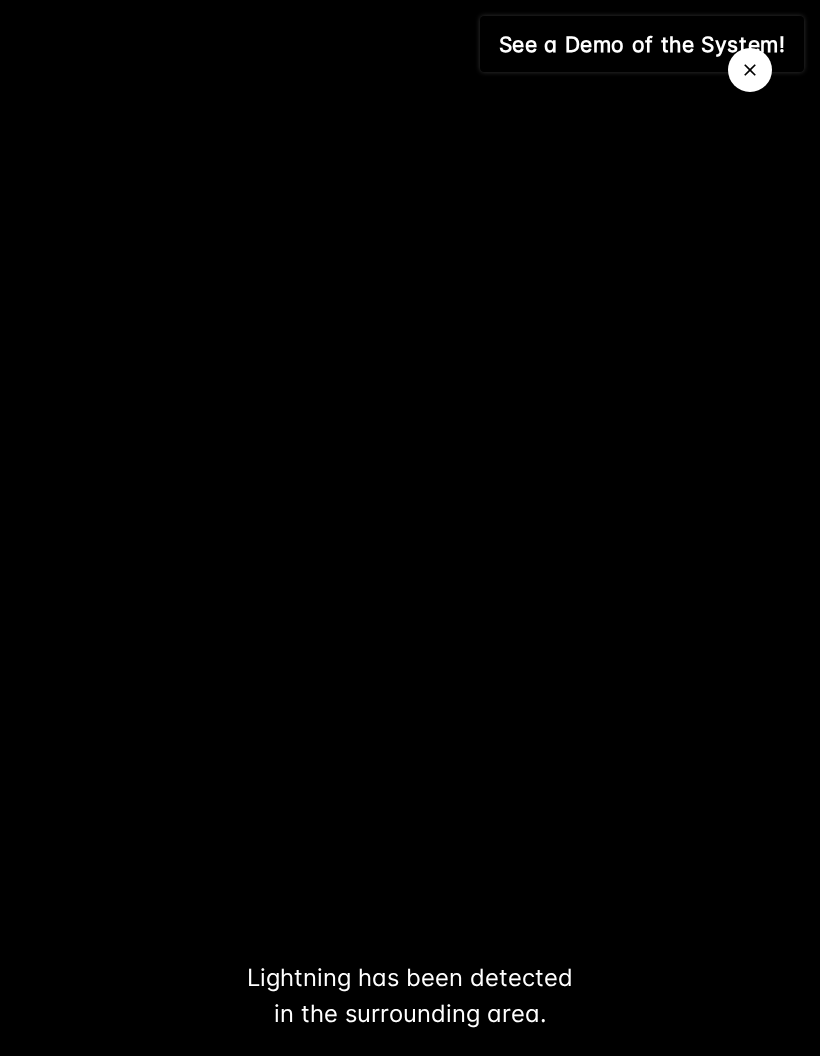 click at bounding box center [410, 528] 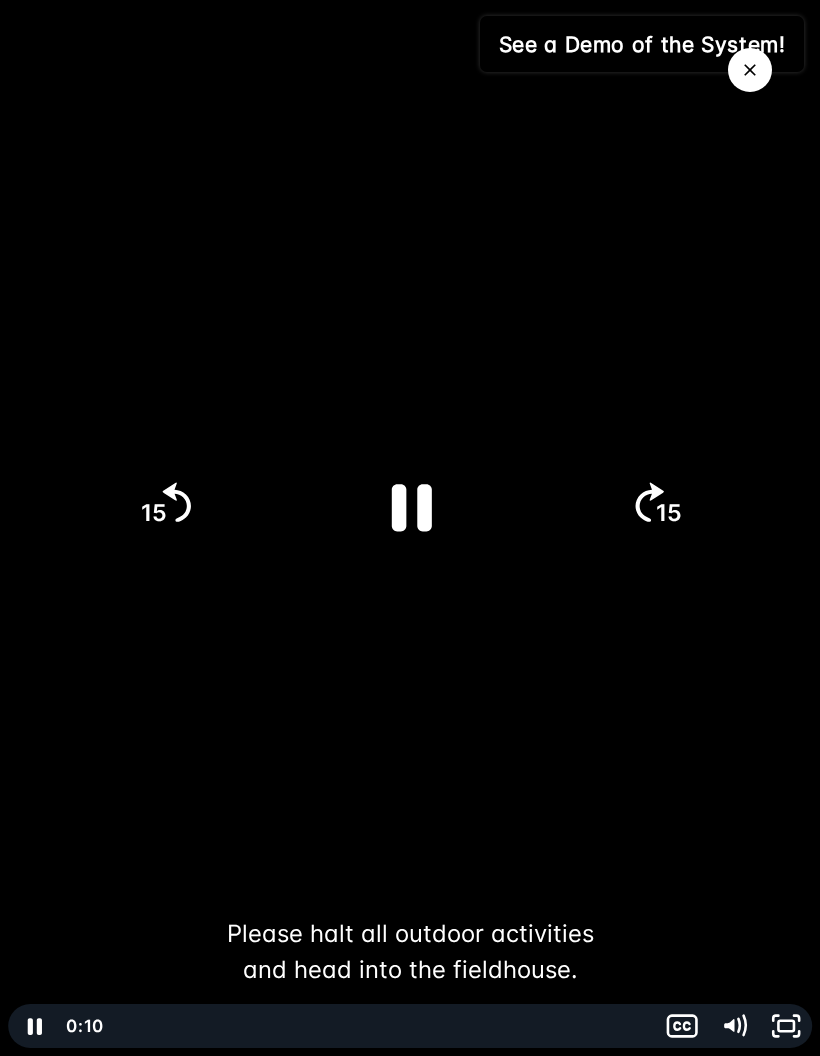 click 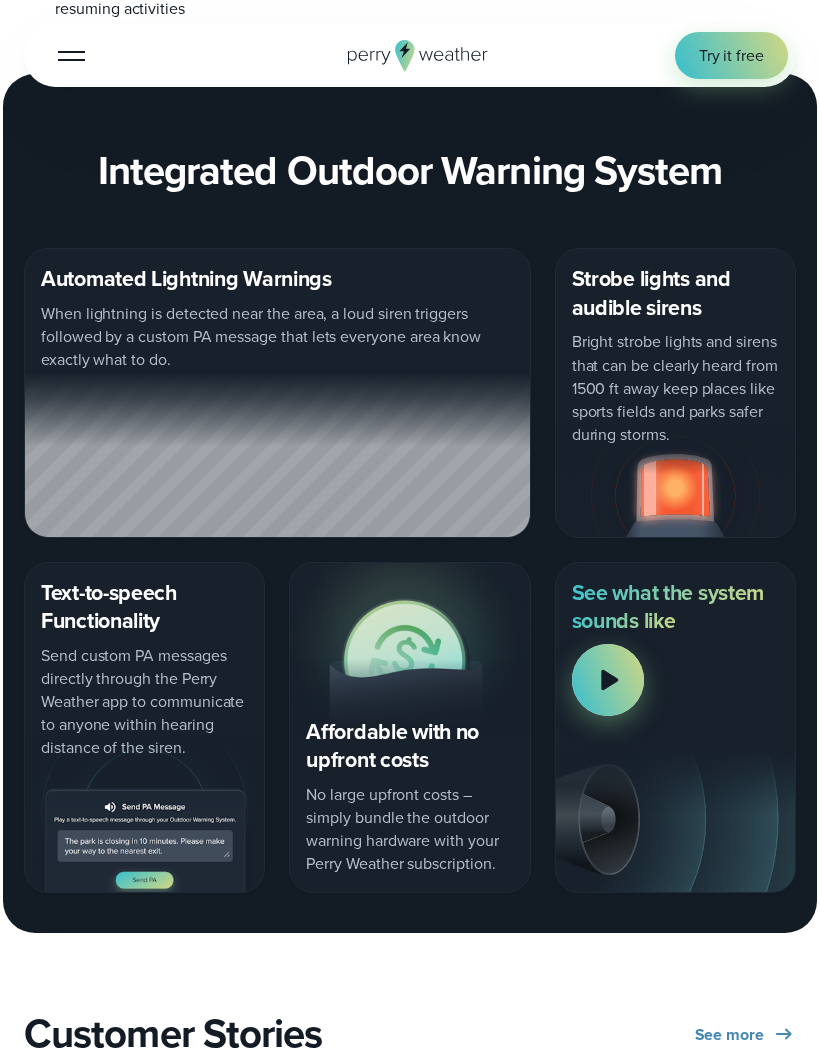 scroll, scrollTop: 2288, scrollLeft: 0, axis: vertical 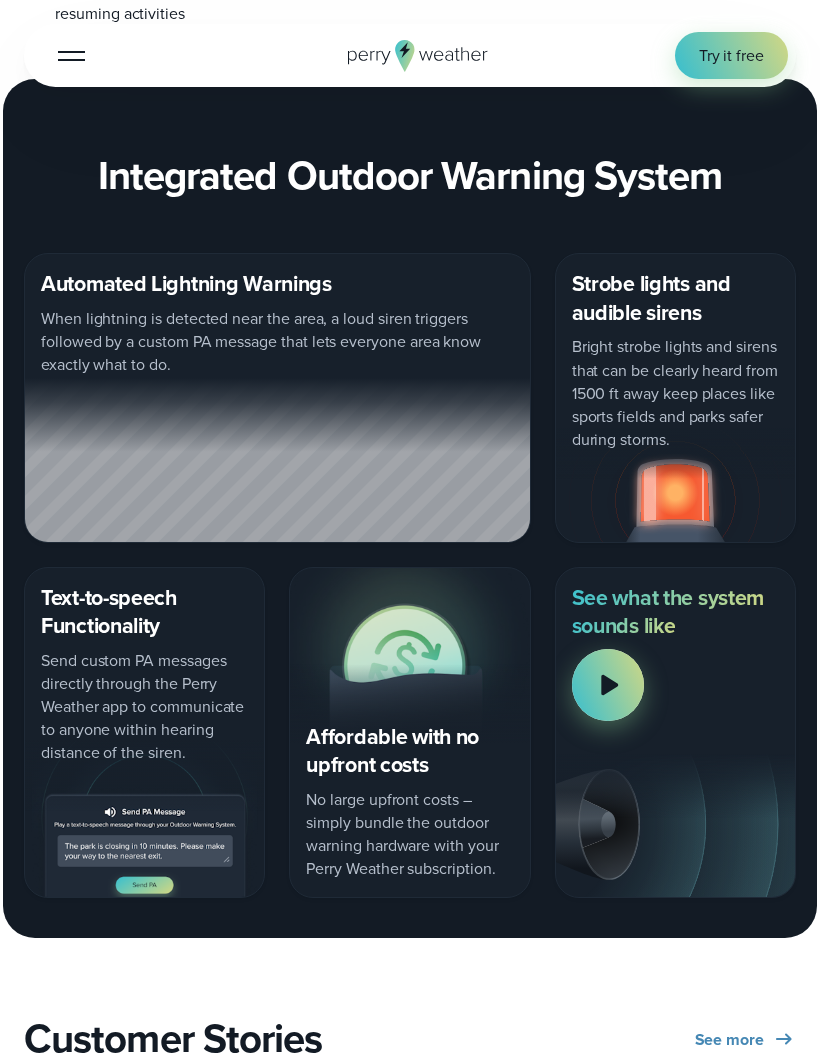 click at bounding box center (675, 484) 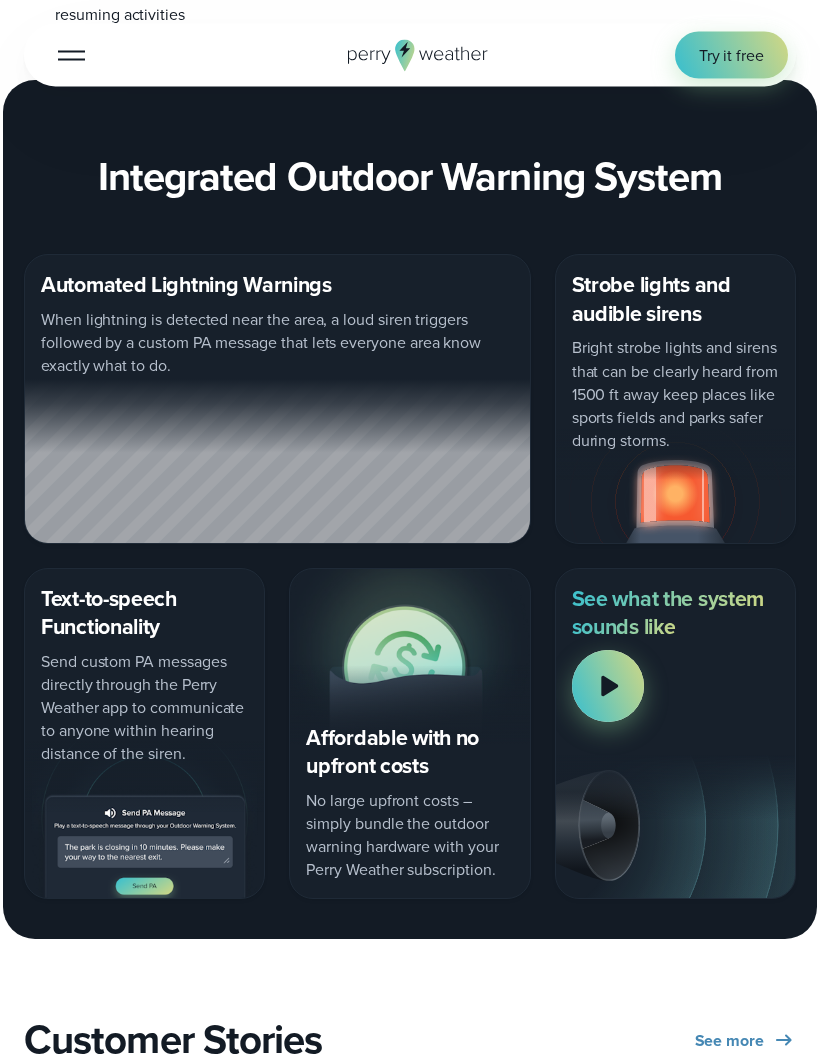 scroll, scrollTop: 2285, scrollLeft: 0, axis: vertical 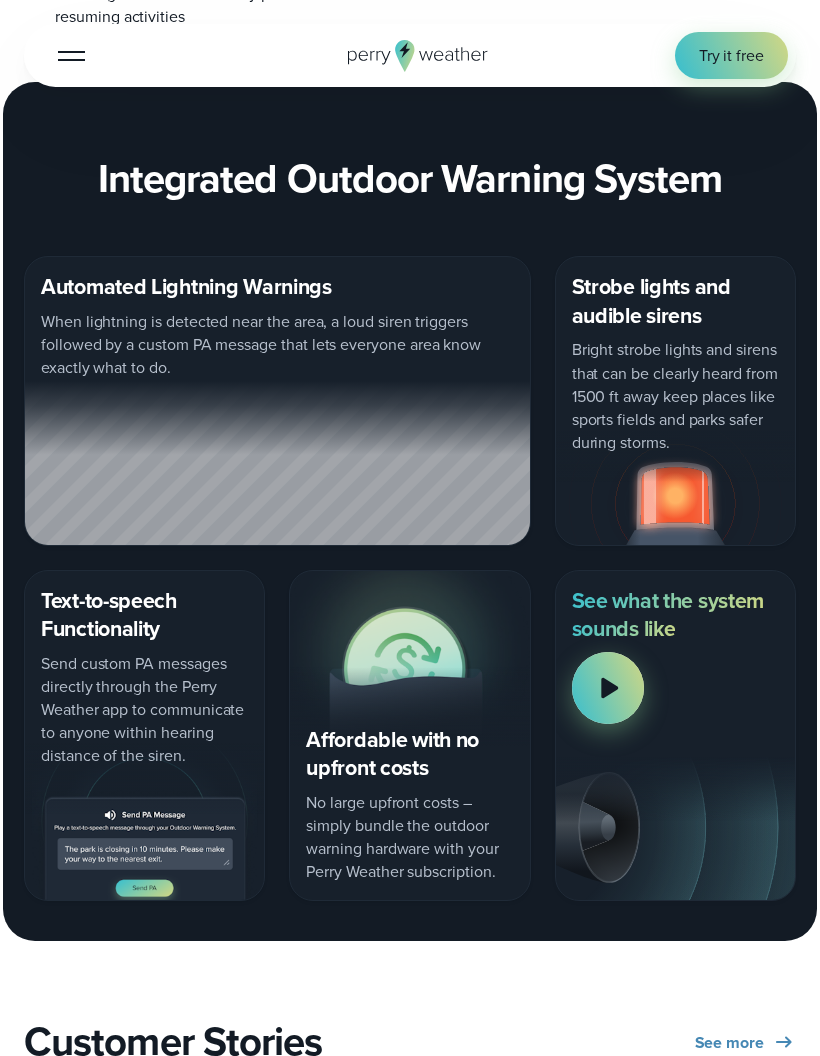 click on "Affordable with no upfront costs
No large upfront costs – simply bundle the outdoor warning hardware with your Perry Weather subscription." at bounding box center [409, 735] 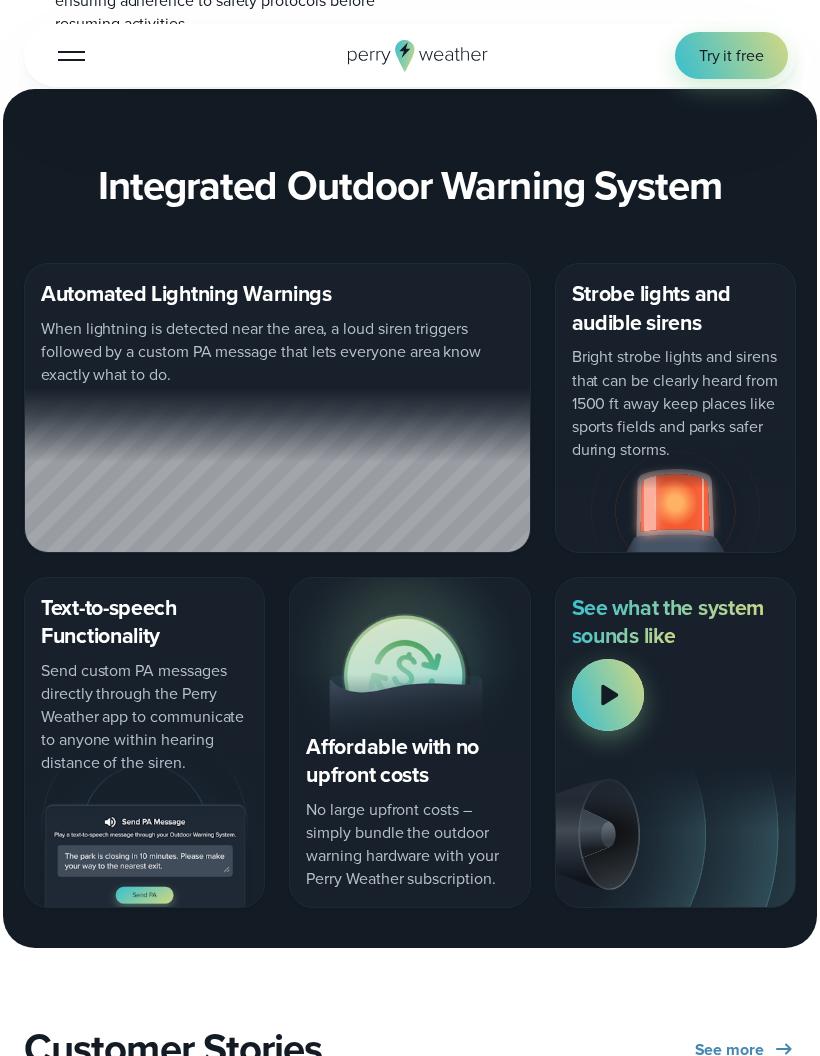 click on "Tap for sound" at bounding box center (601, 689) 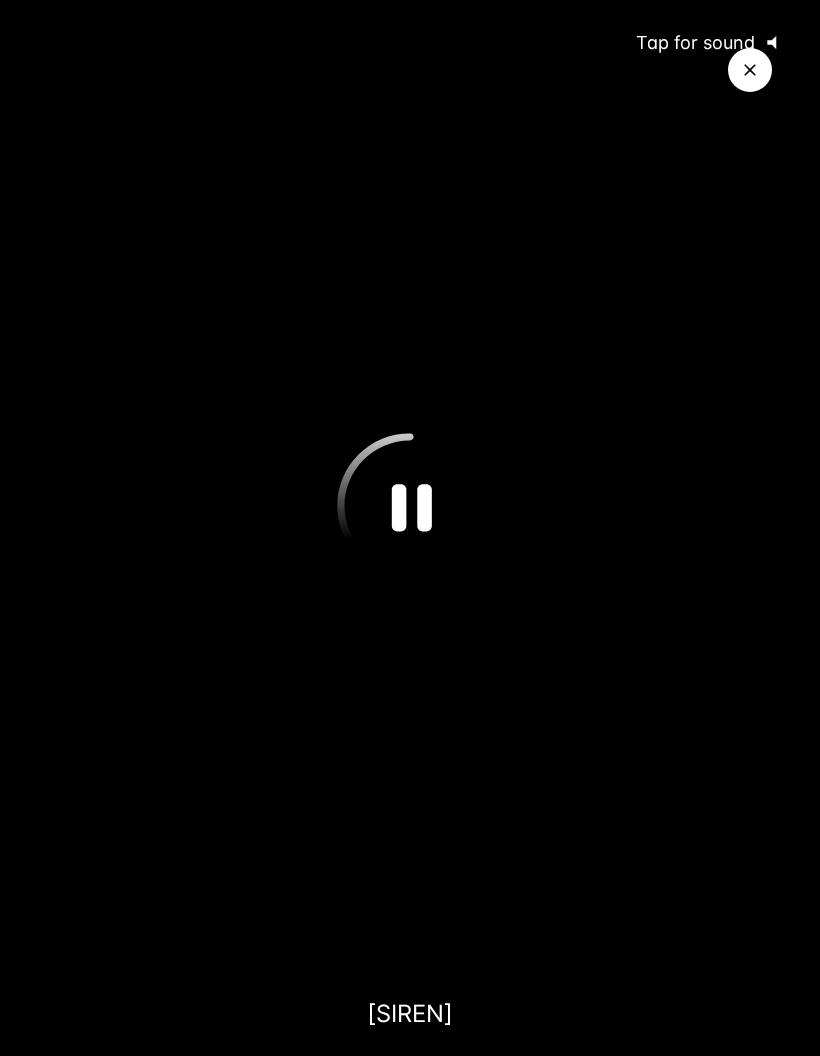 click on "@keyframes VOLUME_SMALL_WAVE_FLASH {
0% { opacity: 0; }
33% { opacity: 1; }
66% { opacity: 1; }
100% { opacity: 0; }
}
@keyframes VOLUME_LARGE_WAVE_FLASH {
0% { opacity: 0; }
33% { opacity: 1; }
66% { opacity: 1; }
100% { opacity: 0; }
}
.volume__small-wave {
animation: VOLUME_SMALL_WAVE_FLASH 2s infinite;
opacity: 0;
}
.volume__large-wave {
animation: VOLUME_LARGE_WAVE_FLASH 2s infinite .3s;
opacity: 0;
}" 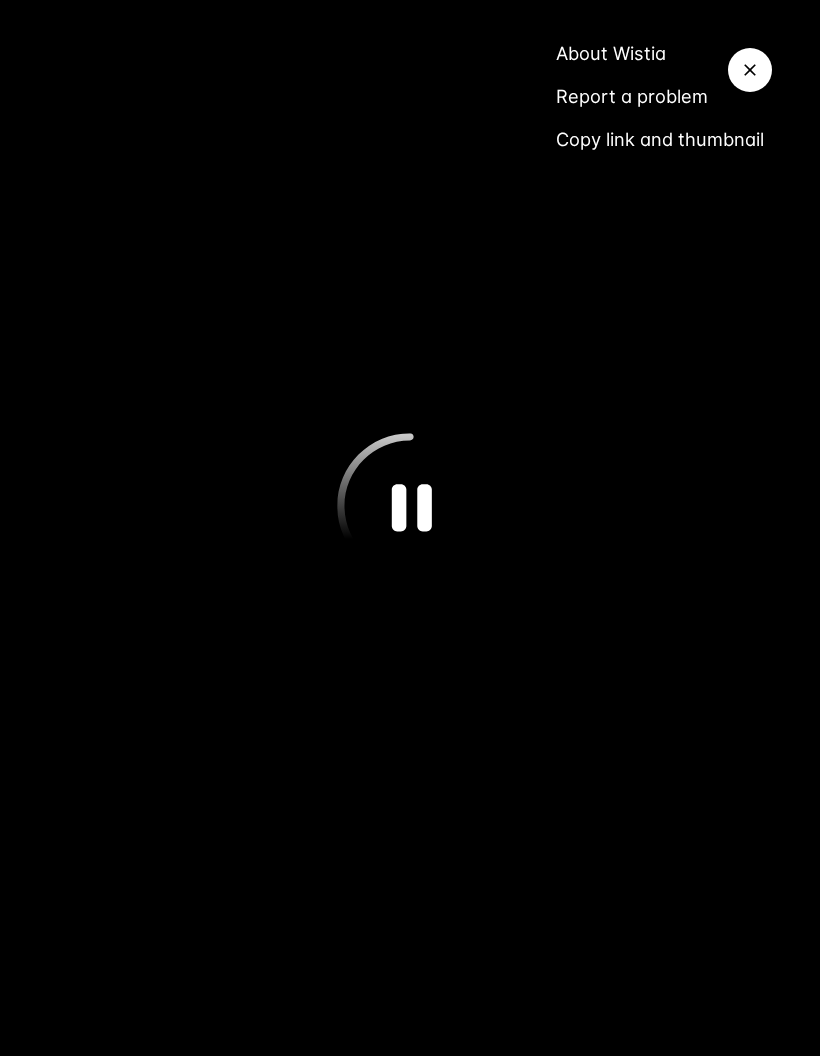 click on "Report a problem" at bounding box center [660, 96] 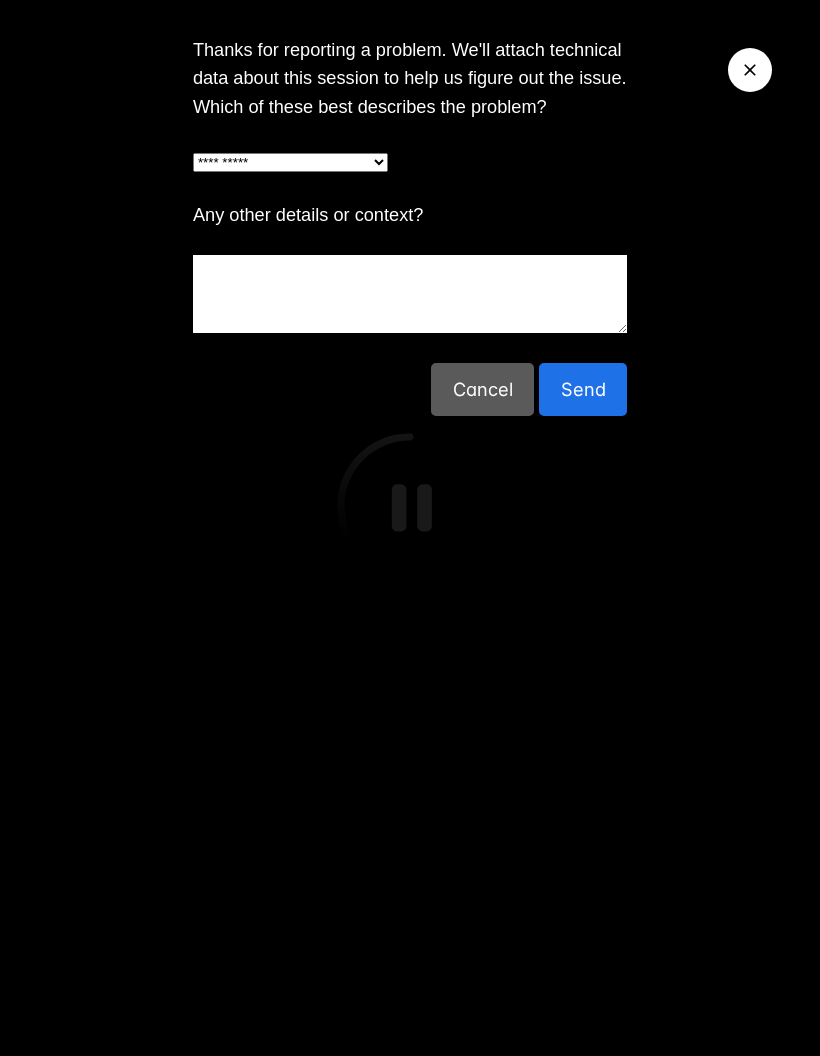 click at bounding box center [410, 294] 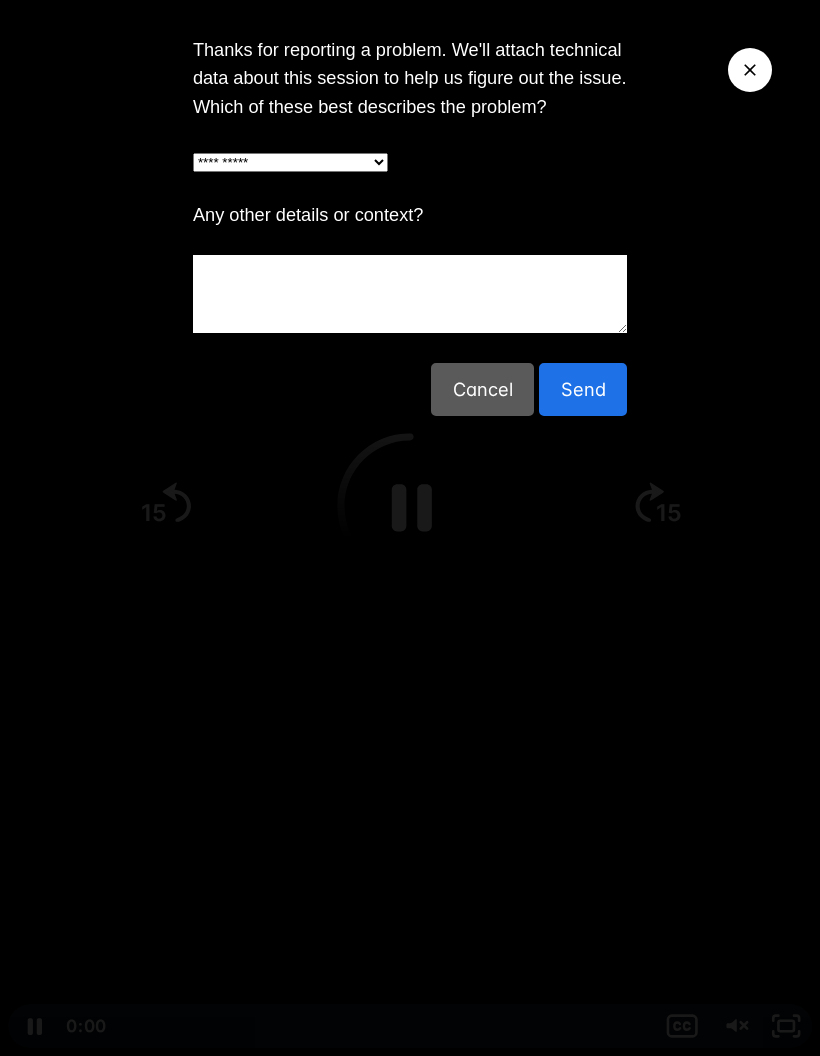 scroll, scrollTop: 2277, scrollLeft: 0, axis: vertical 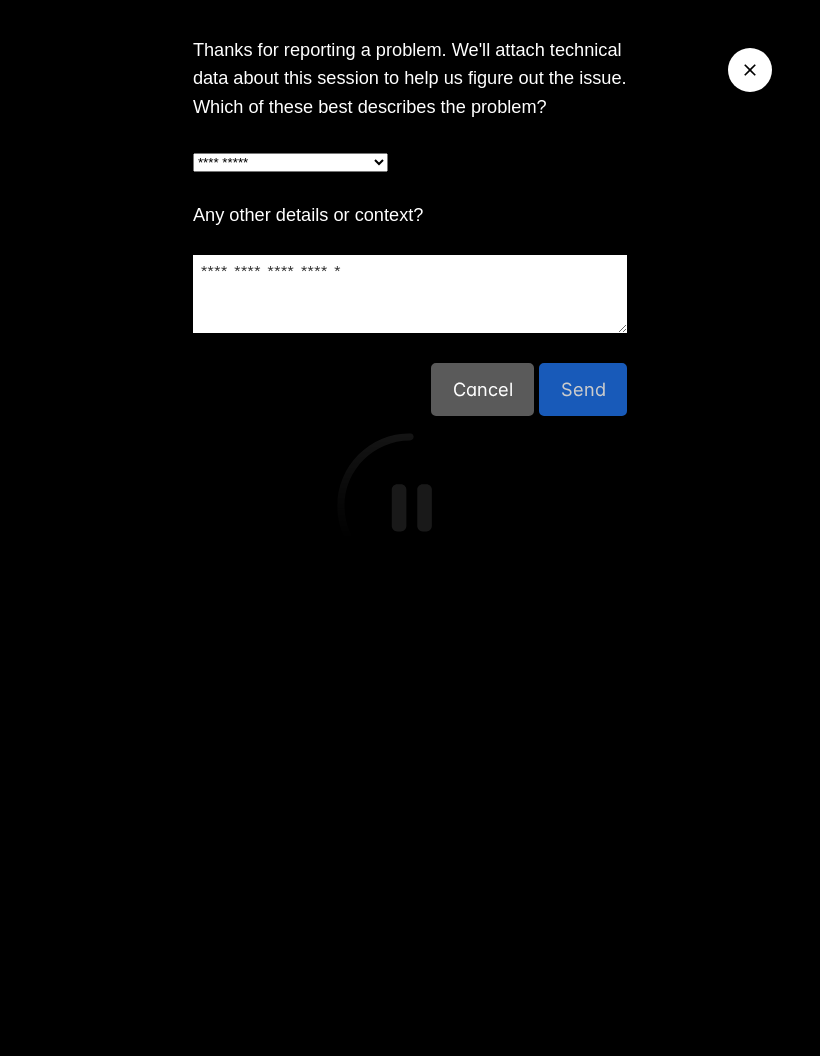 type on "**********" 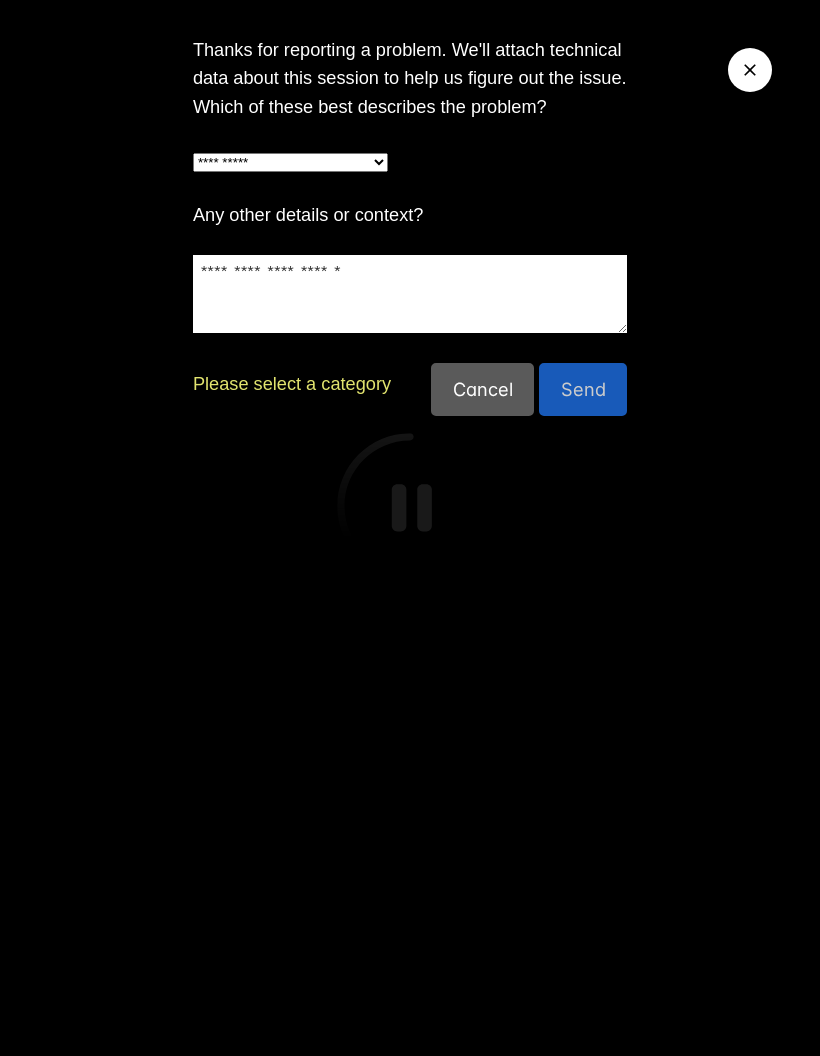 click on "**********" at bounding box center (290, 162) 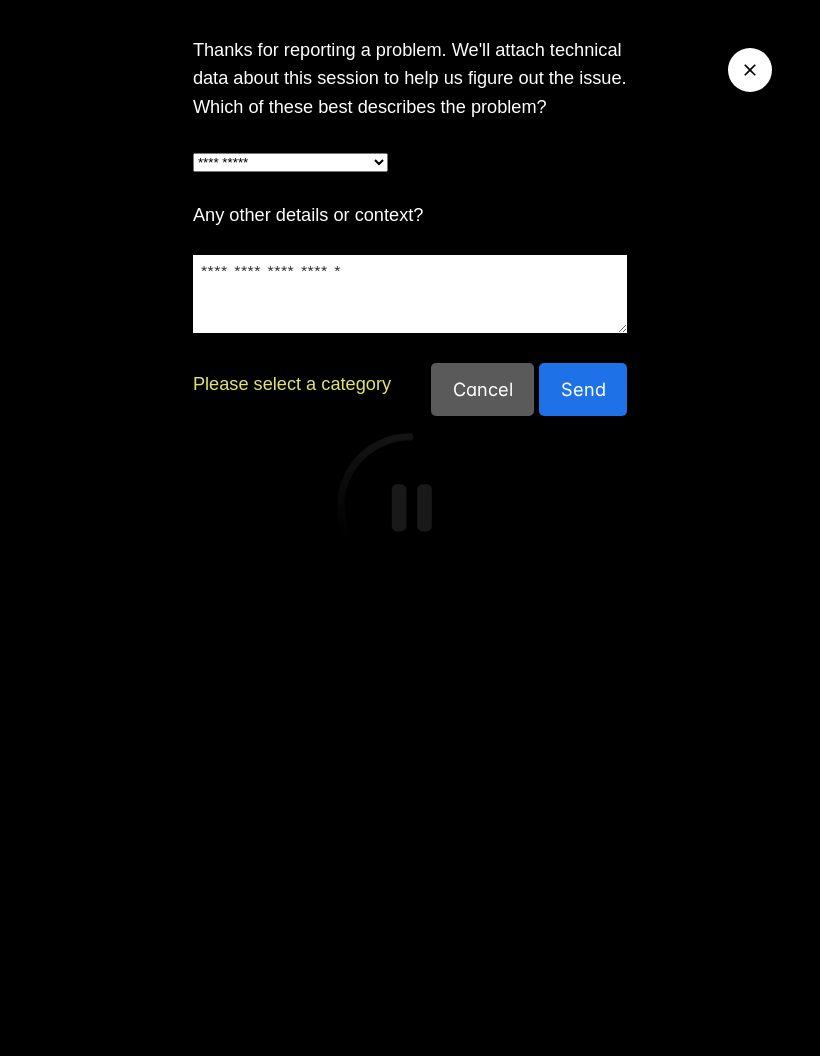select on "*****" 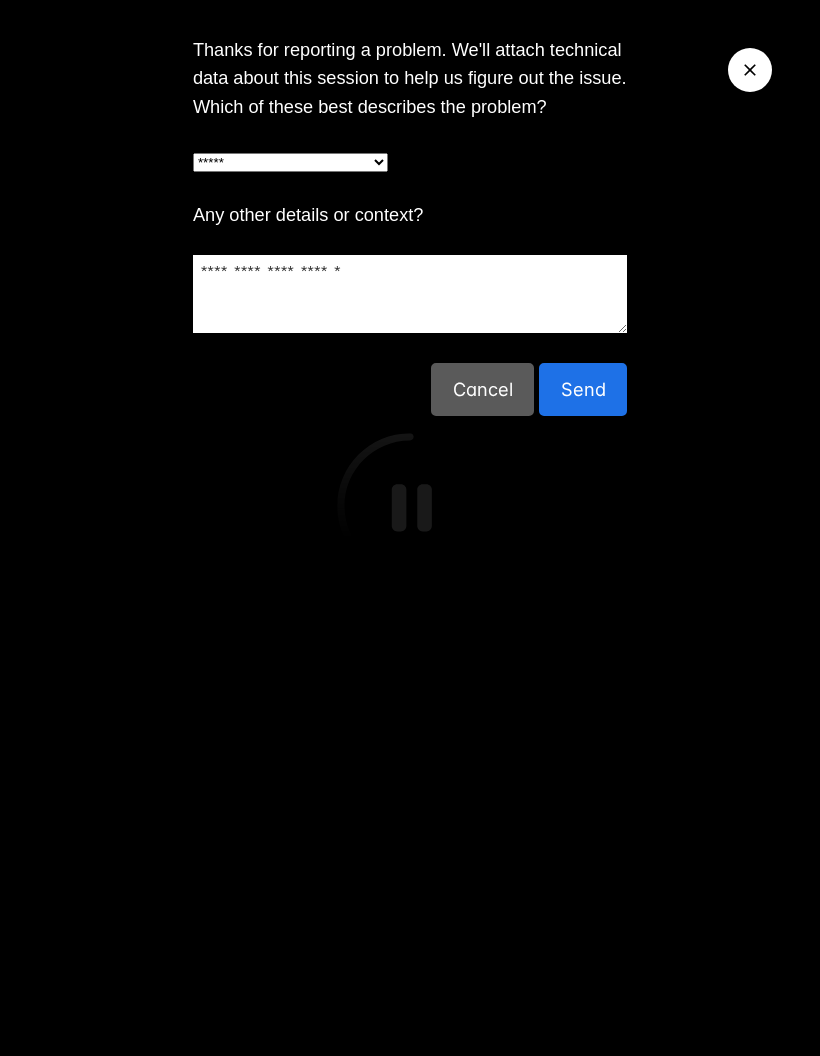 click 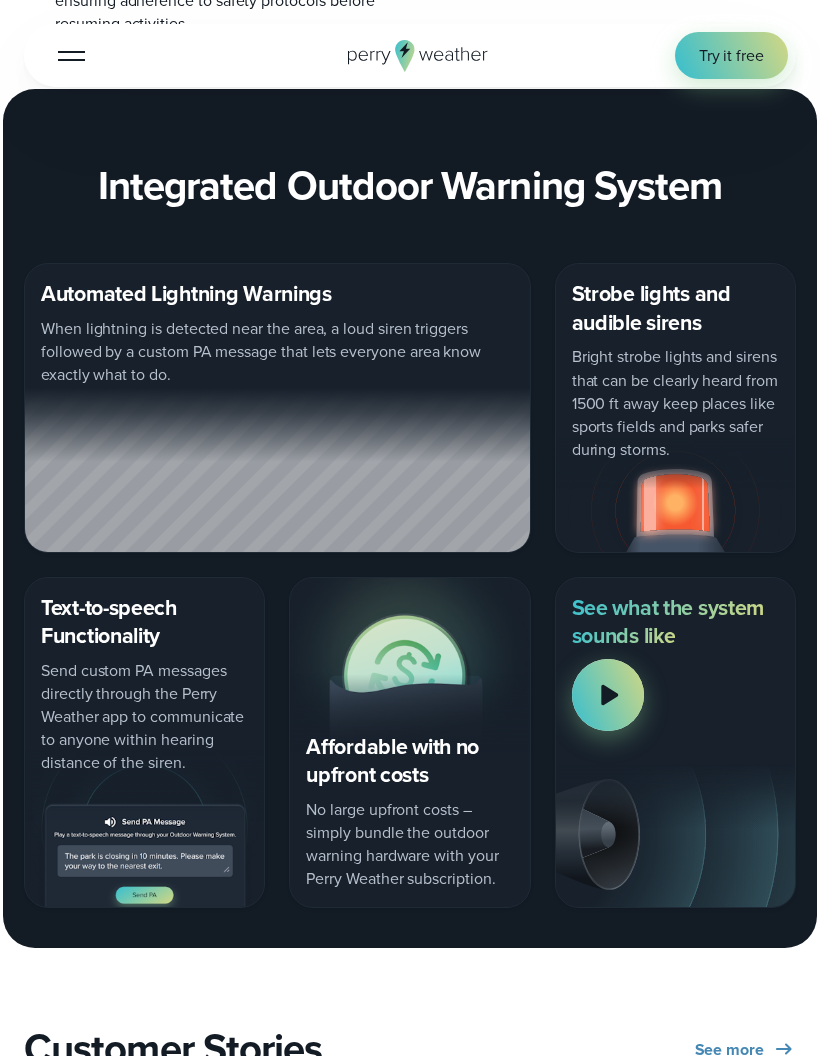 click at bounding box center [71, 56] 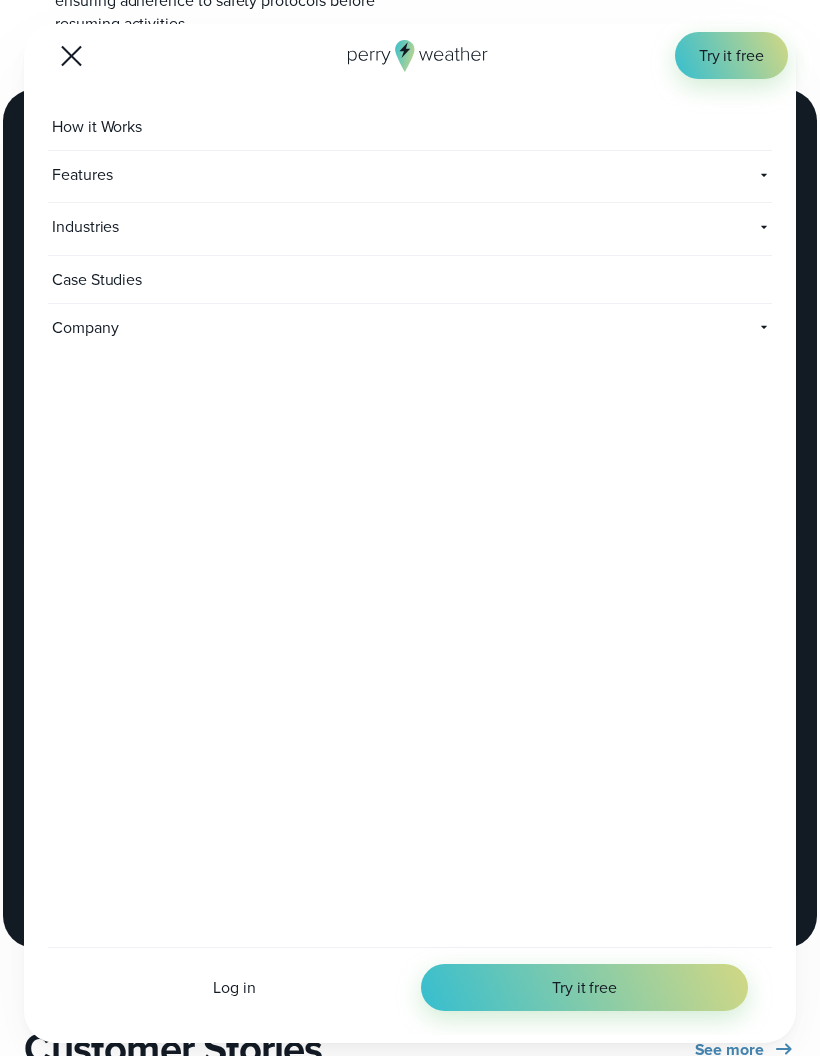 click at bounding box center (71, 55) 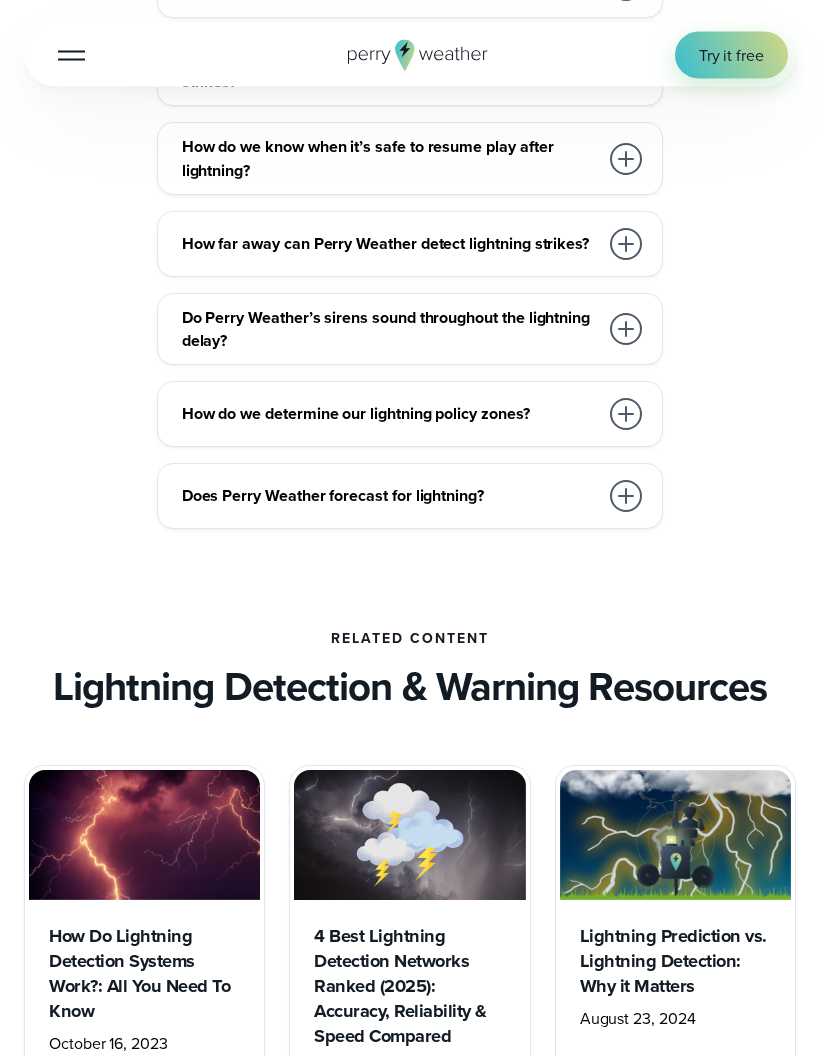 scroll, scrollTop: 4184, scrollLeft: 0, axis: vertical 